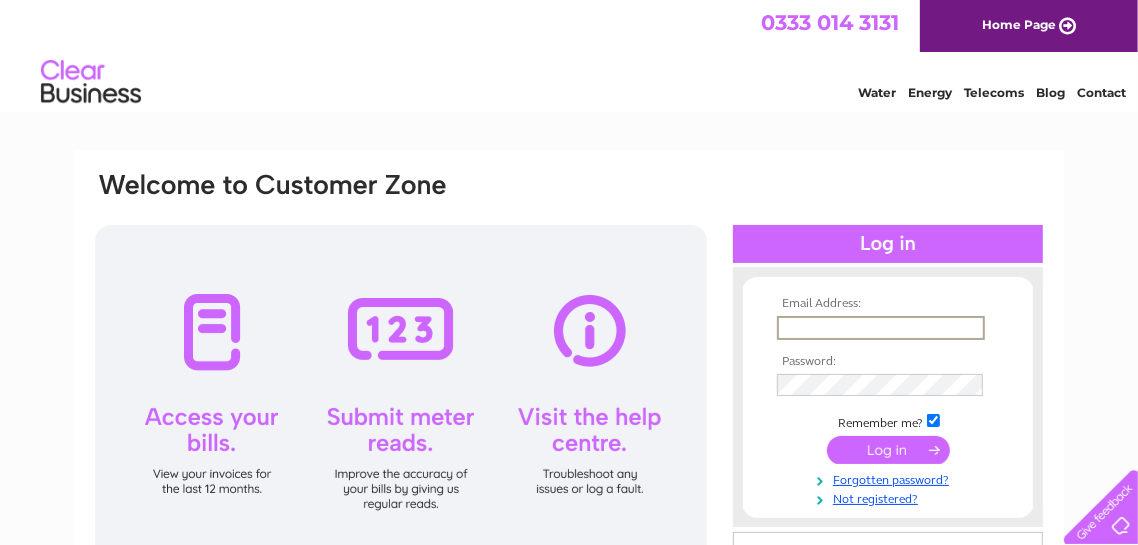 scroll, scrollTop: 0, scrollLeft: 0, axis: both 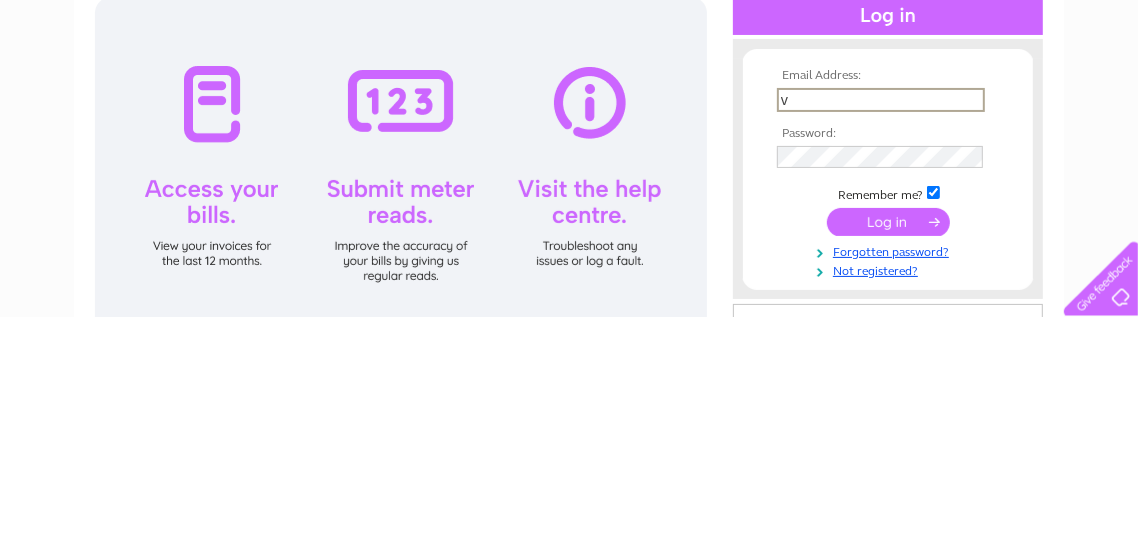 type on "[EMAIL]" 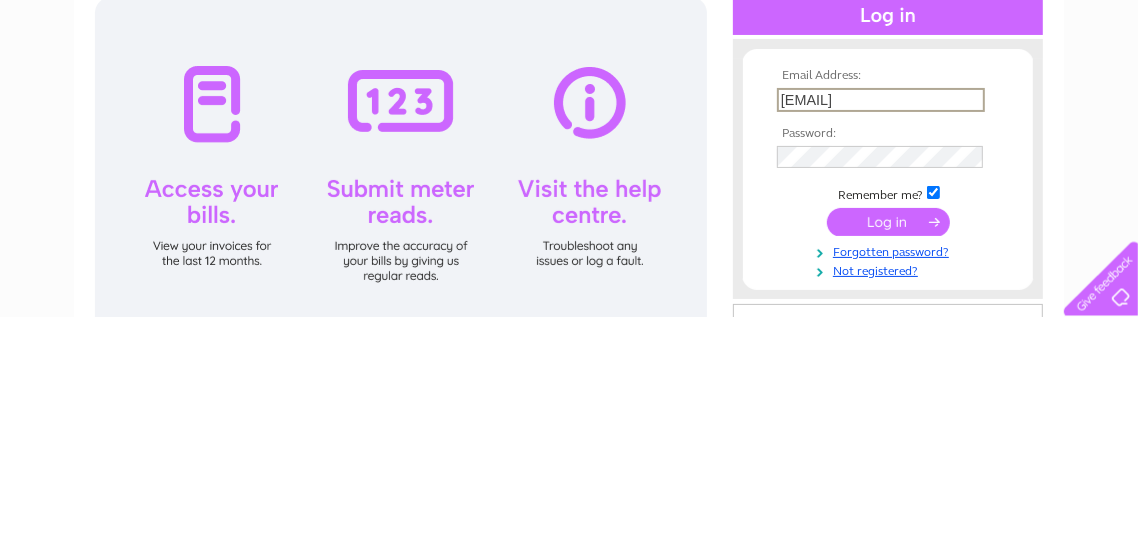 click at bounding box center [888, 450] 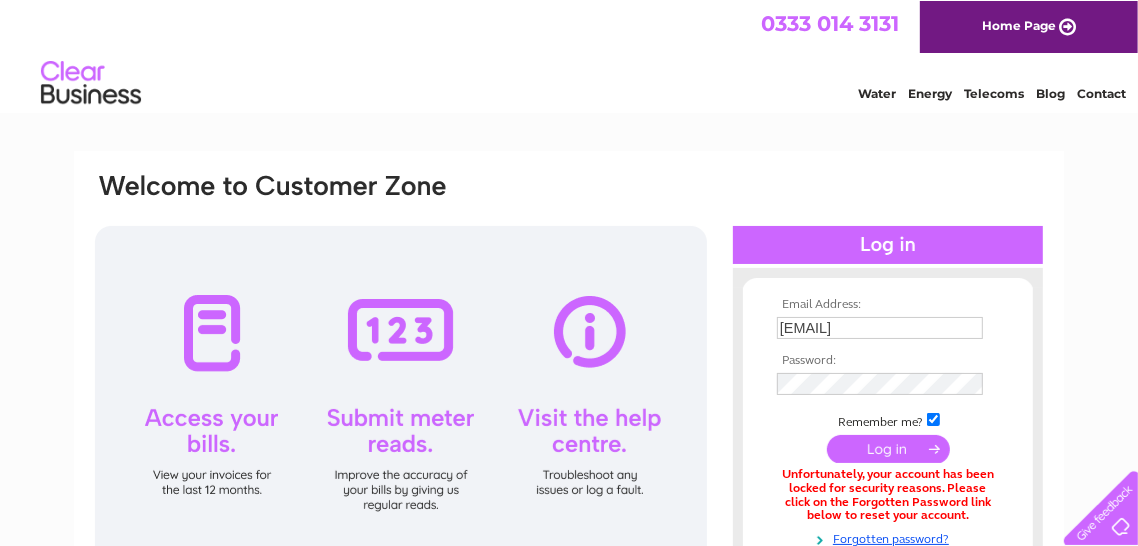 scroll, scrollTop: 0, scrollLeft: 0, axis: both 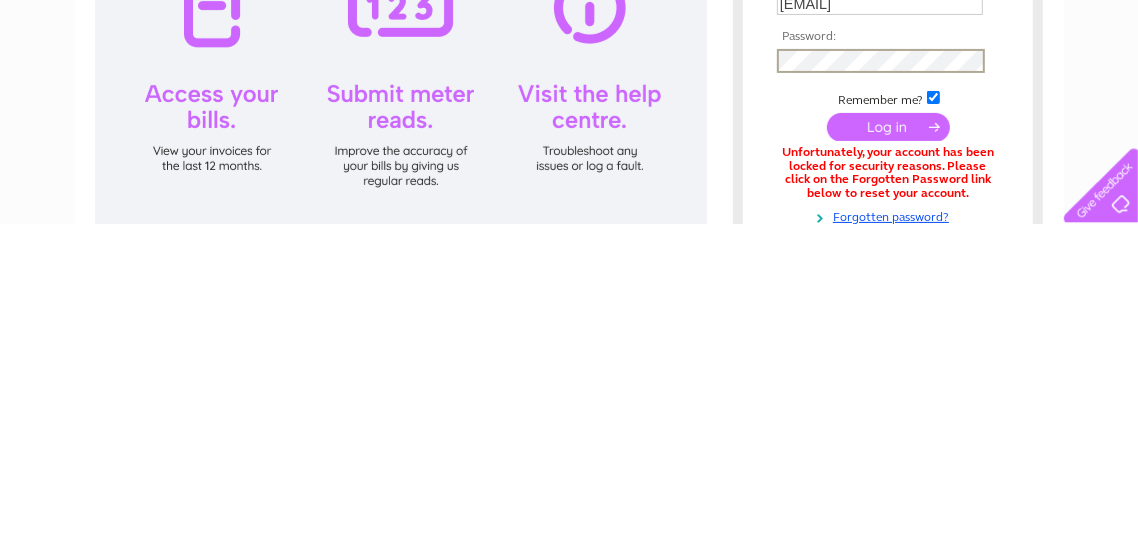click at bounding box center (888, 450) 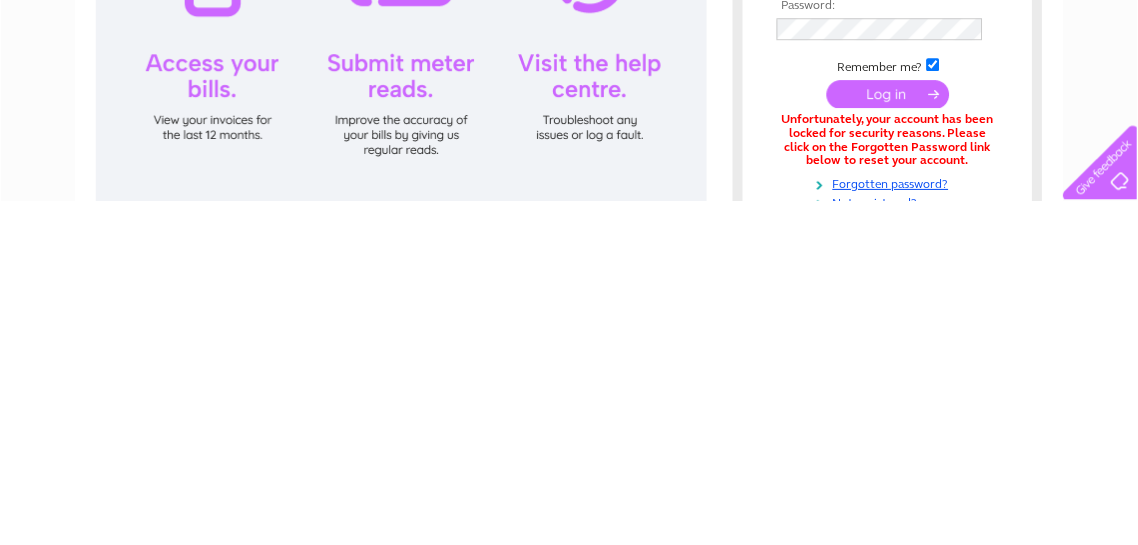 scroll, scrollTop: 71, scrollLeft: 0, axis: vertical 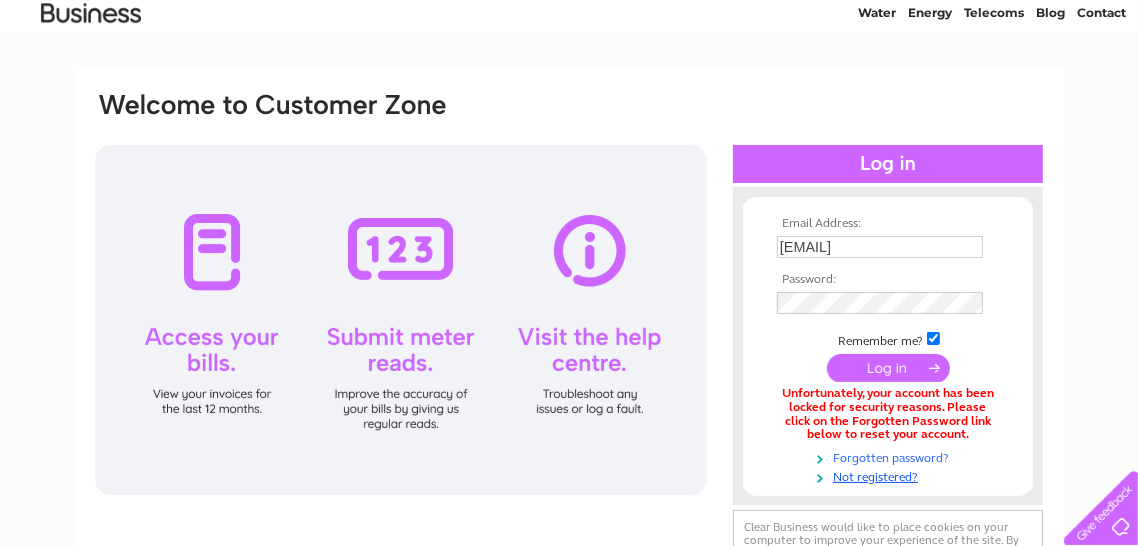 click on "Forgotten password?" at bounding box center [890, 456] 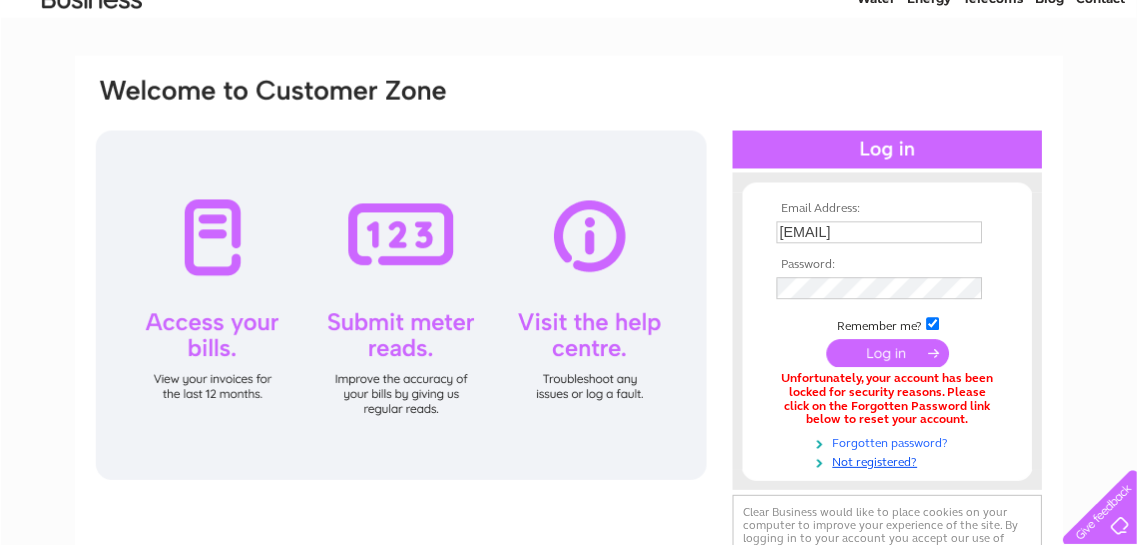 scroll, scrollTop: 174, scrollLeft: 0, axis: vertical 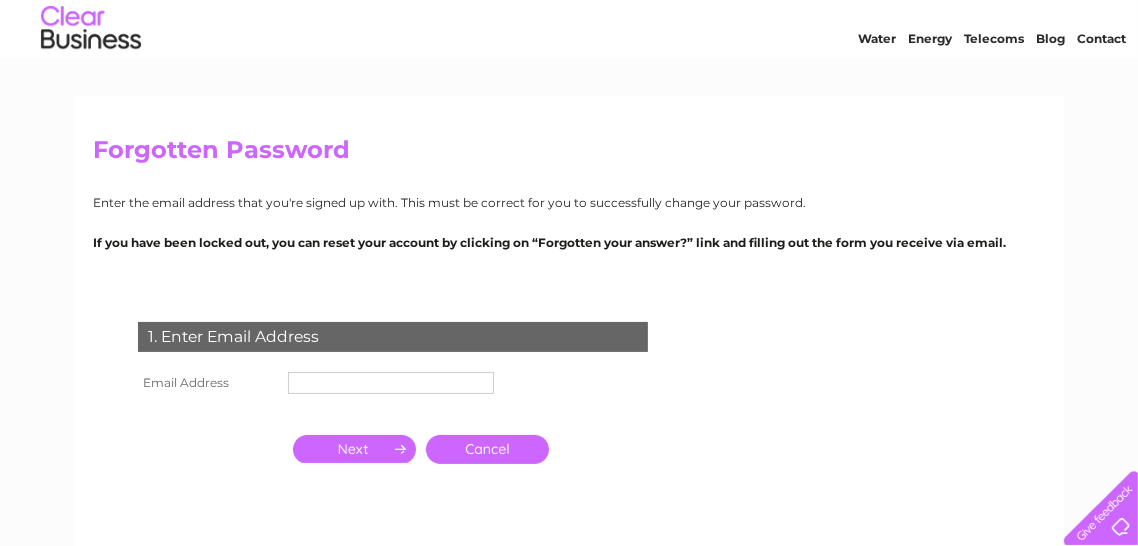 click at bounding box center (391, 383) 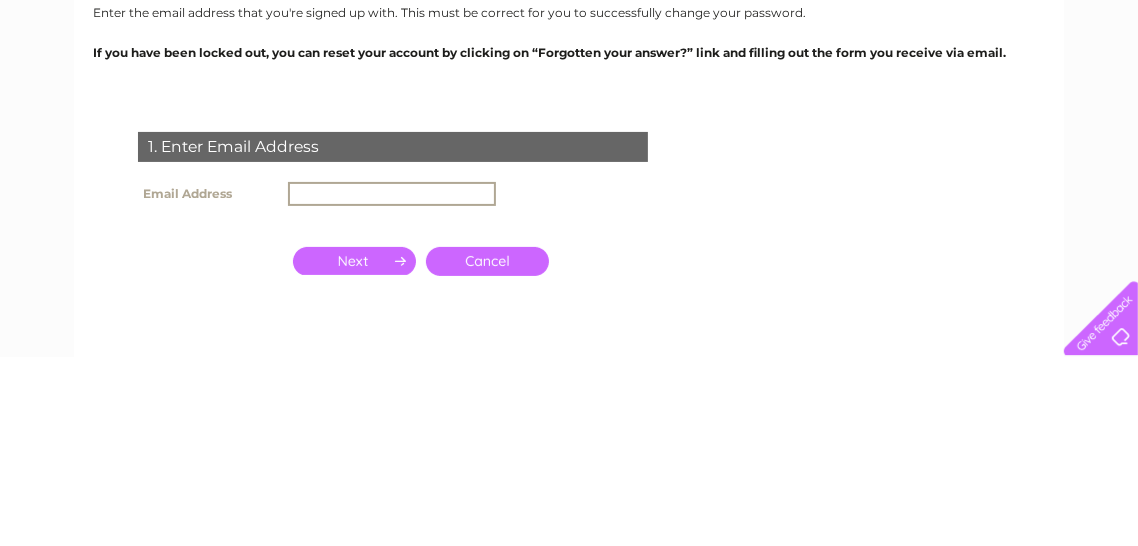scroll, scrollTop: 54, scrollLeft: 0, axis: vertical 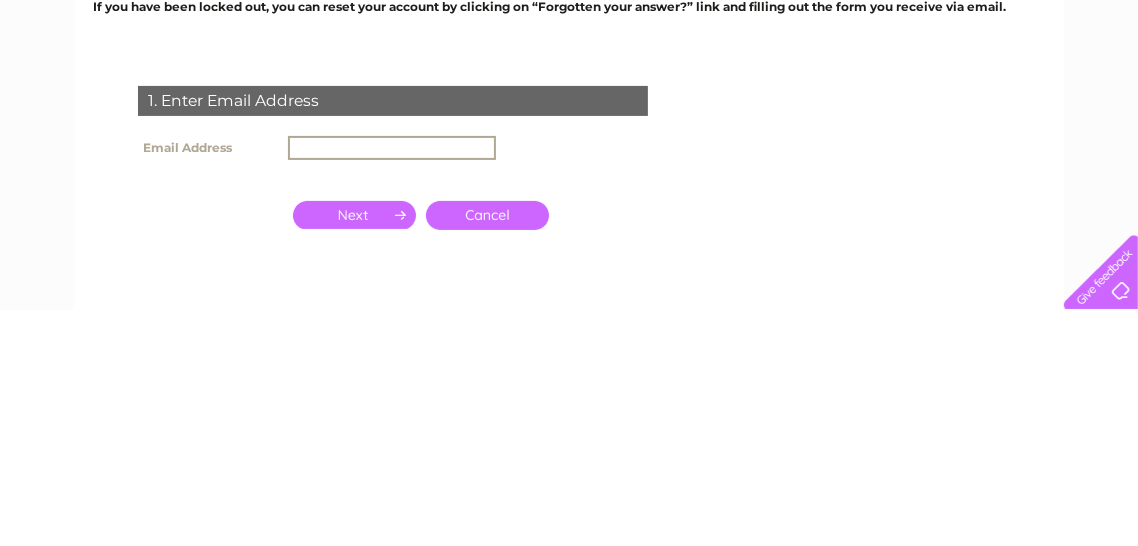 click at bounding box center (392, 384) 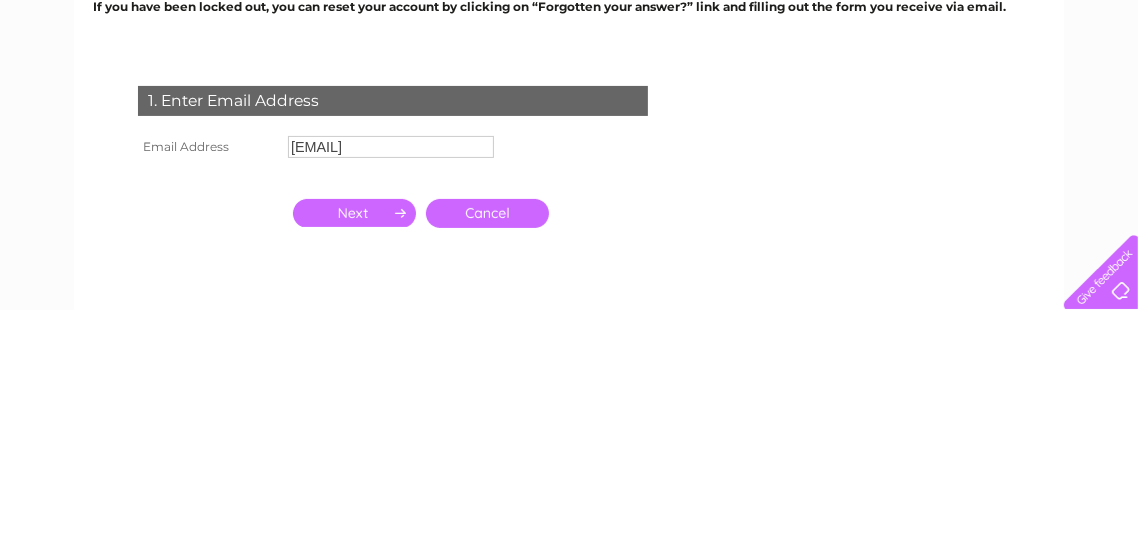 click at bounding box center [354, 449] 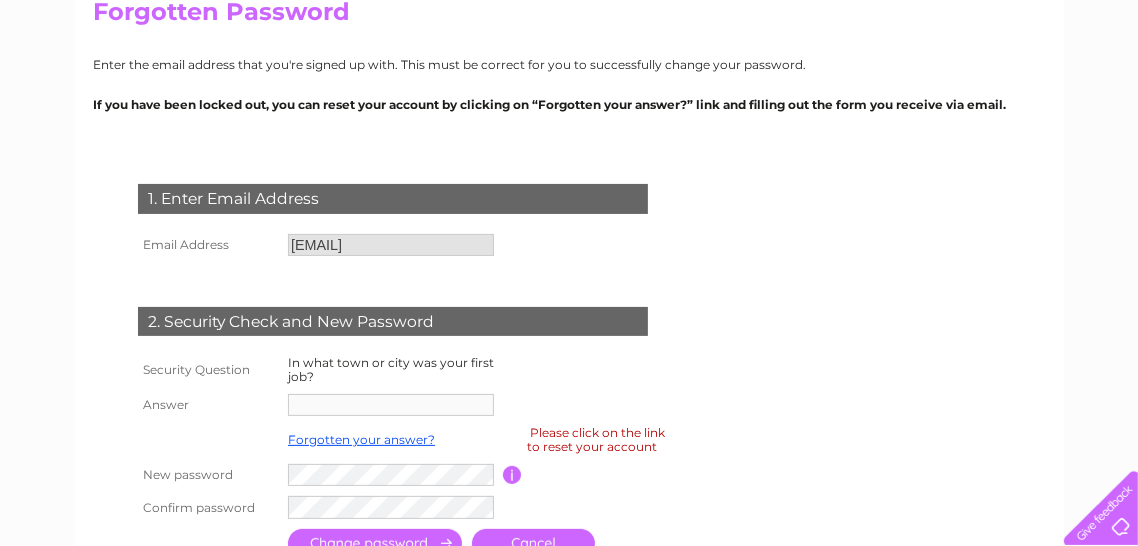 scroll, scrollTop: 211, scrollLeft: 0, axis: vertical 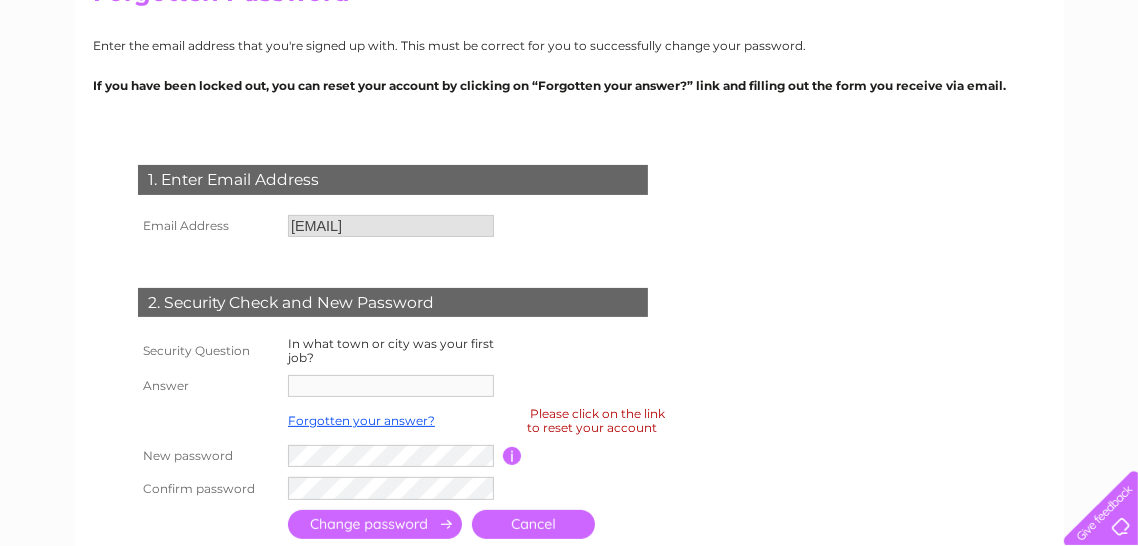click on "2. Security Check and New Password" at bounding box center [393, 303] 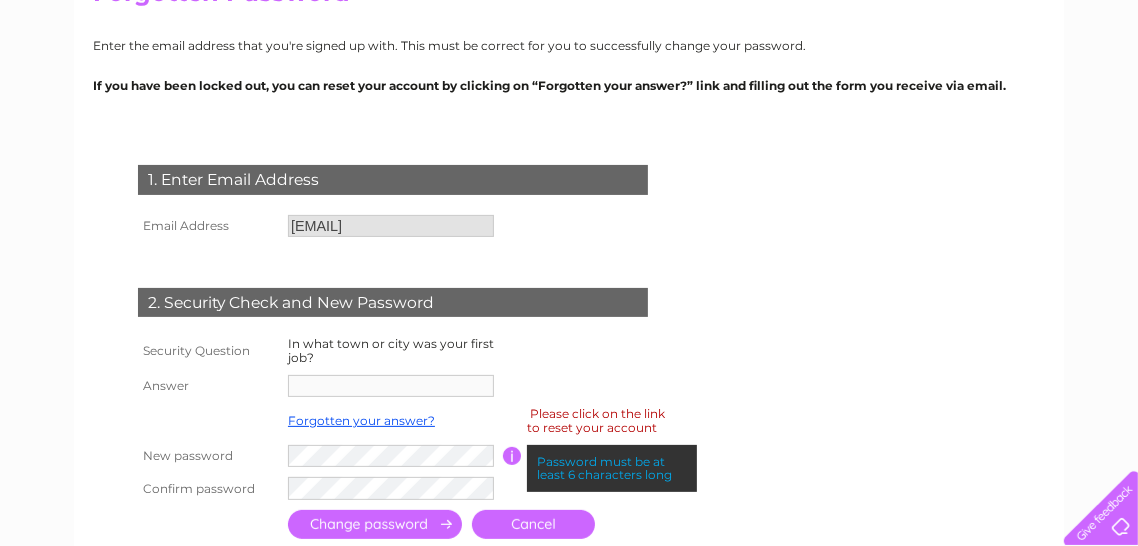 click at bounding box center [482, 488] 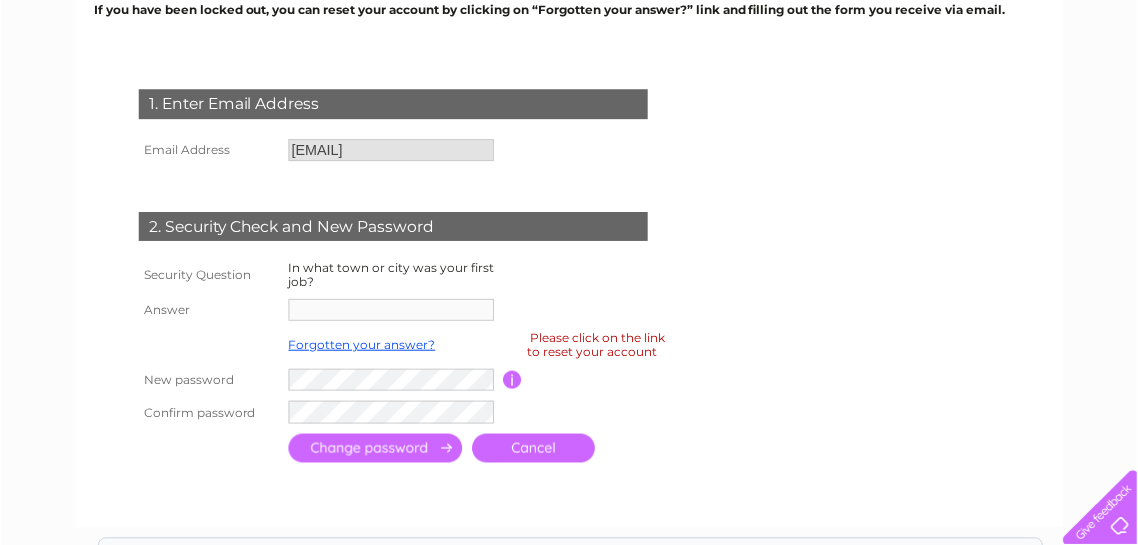 scroll, scrollTop: 283, scrollLeft: 0, axis: vertical 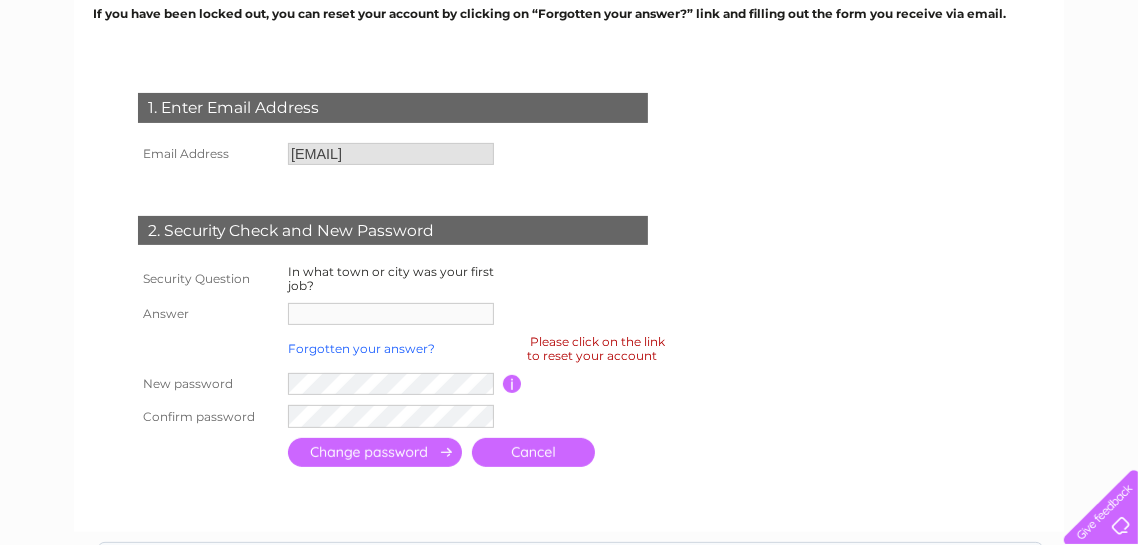 click on "Forgotten your answer?" at bounding box center [361, 348] 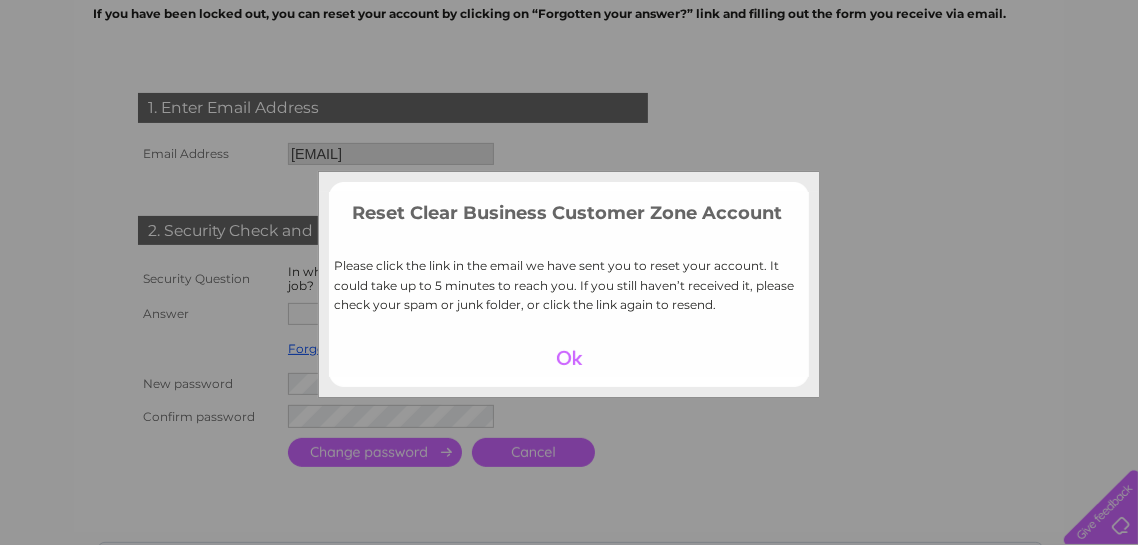 click at bounding box center (569, 358) 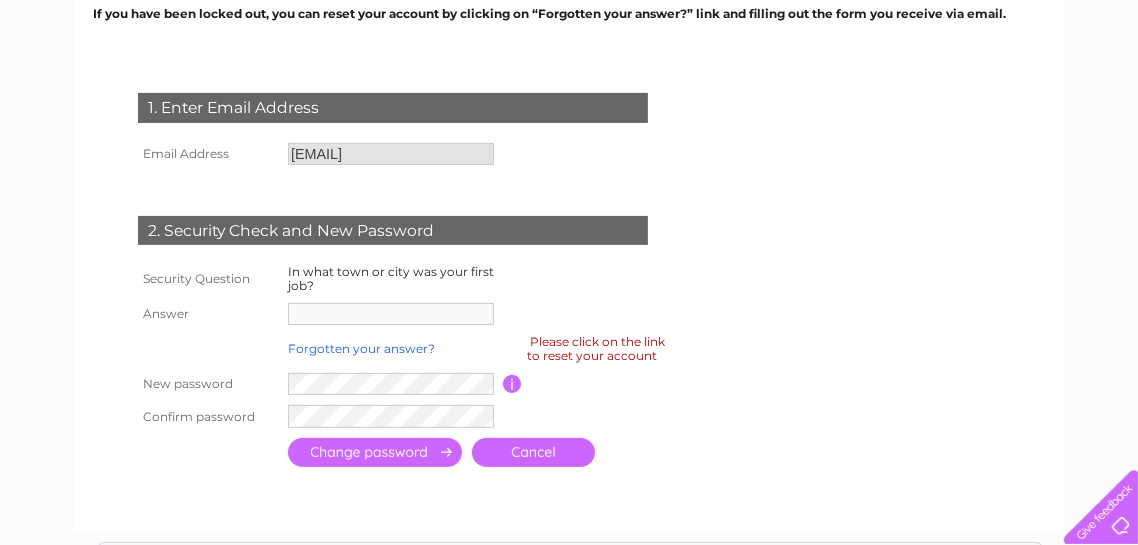 click on "Forgotten your answer?" at bounding box center (361, 348) 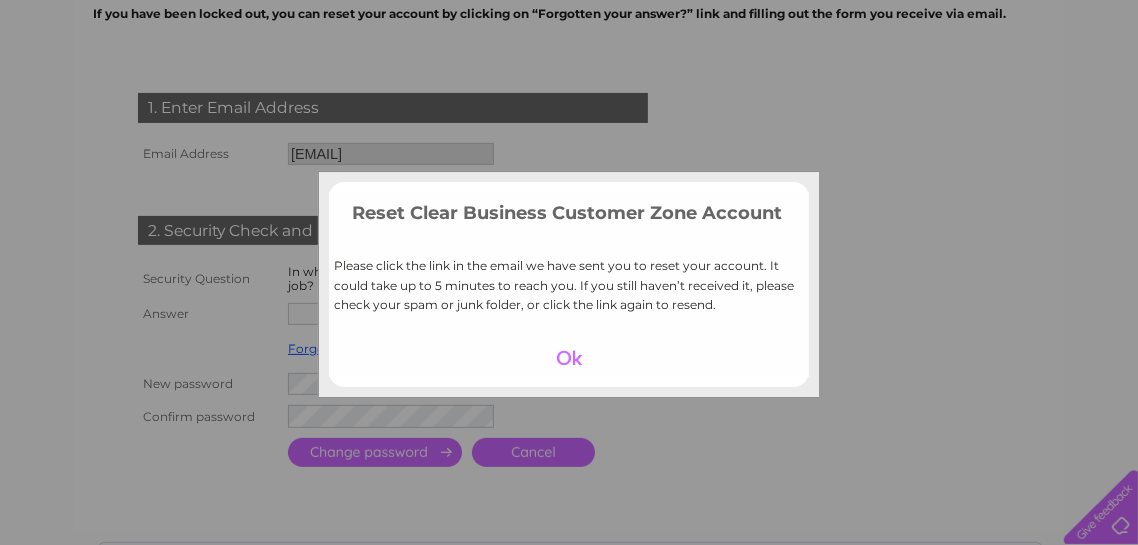 click at bounding box center (569, 387) 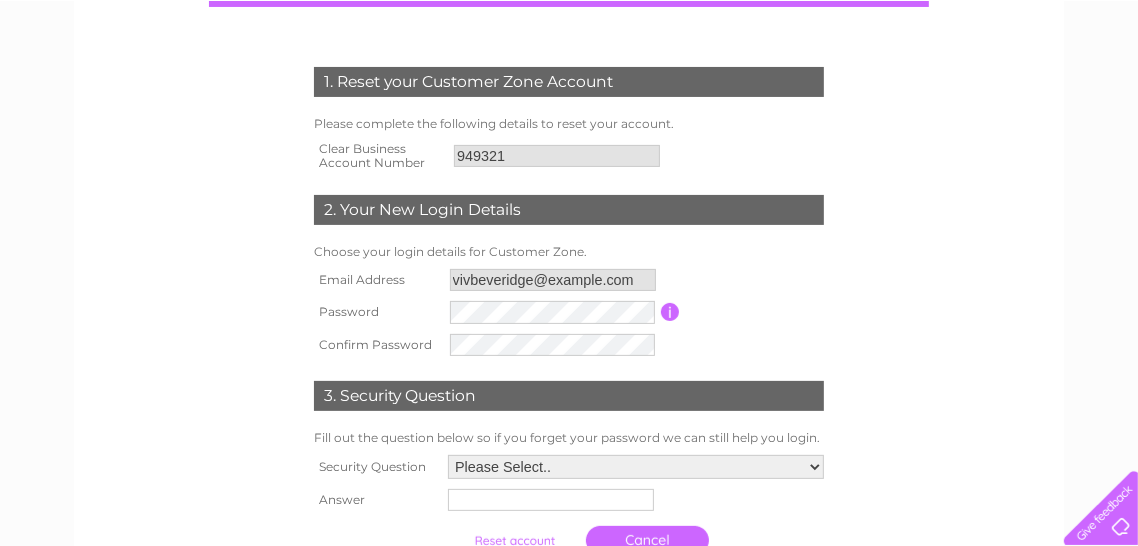 scroll, scrollTop: 242, scrollLeft: 0, axis: vertical 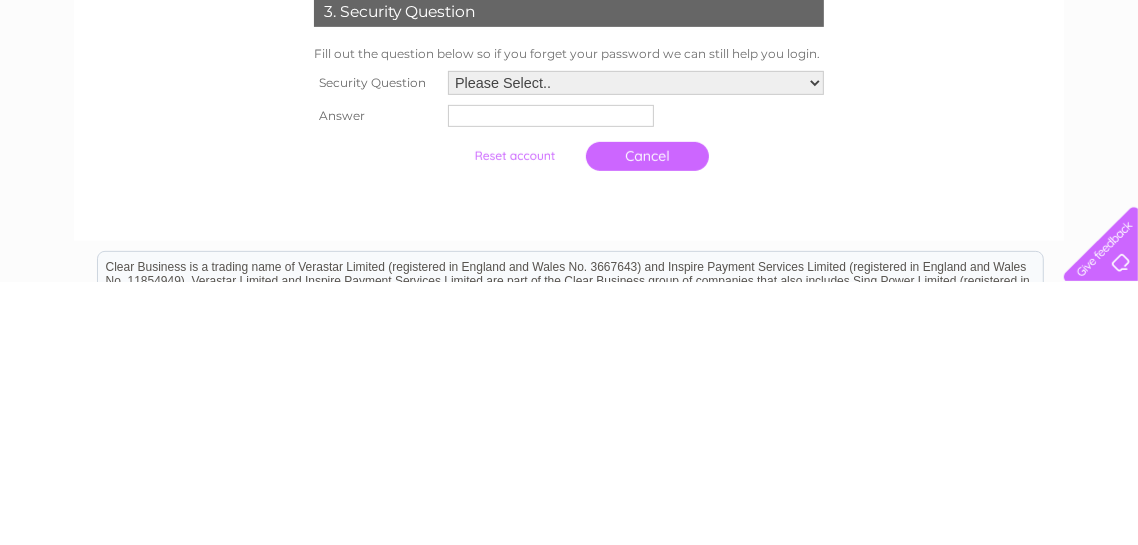 click on "Please Select..
In what town or city was your first job?
In what town or city did you meet your spouse/partner?
In what town or city did your mother and father meet?
What street did you live on as a child?
What was the name of your first pet?
Who was your childhood hero?" at bounding box center [636, 346] 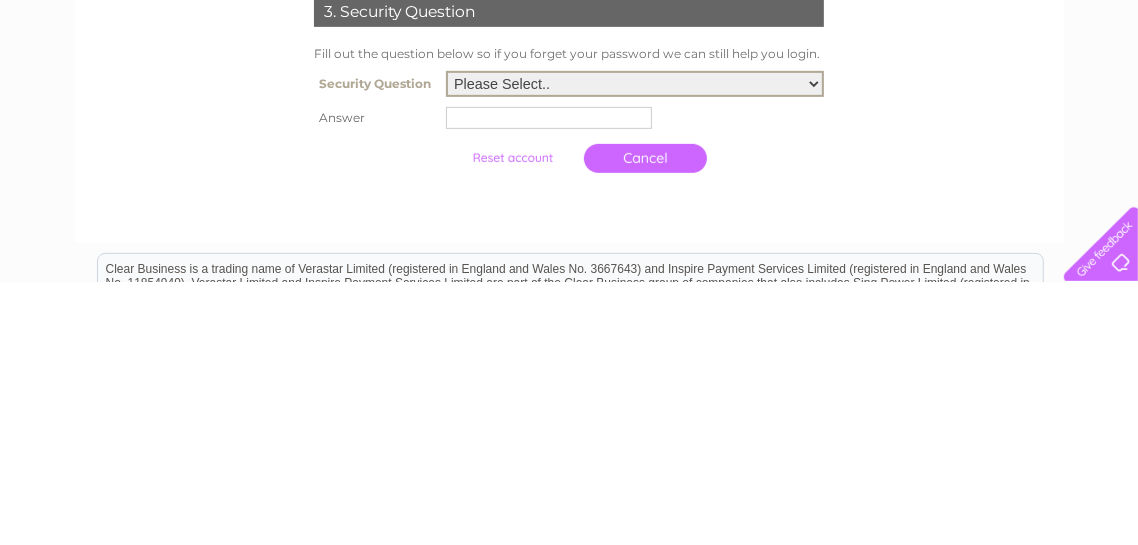 scroll, scrollTop: 362, scrollLeft: 0, axis: vertical 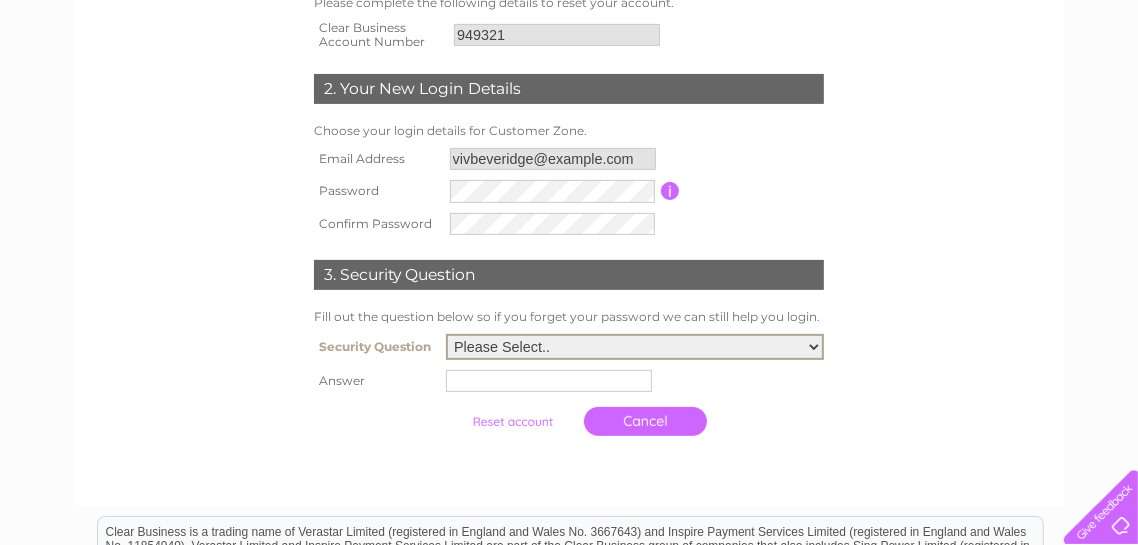 select on "1" 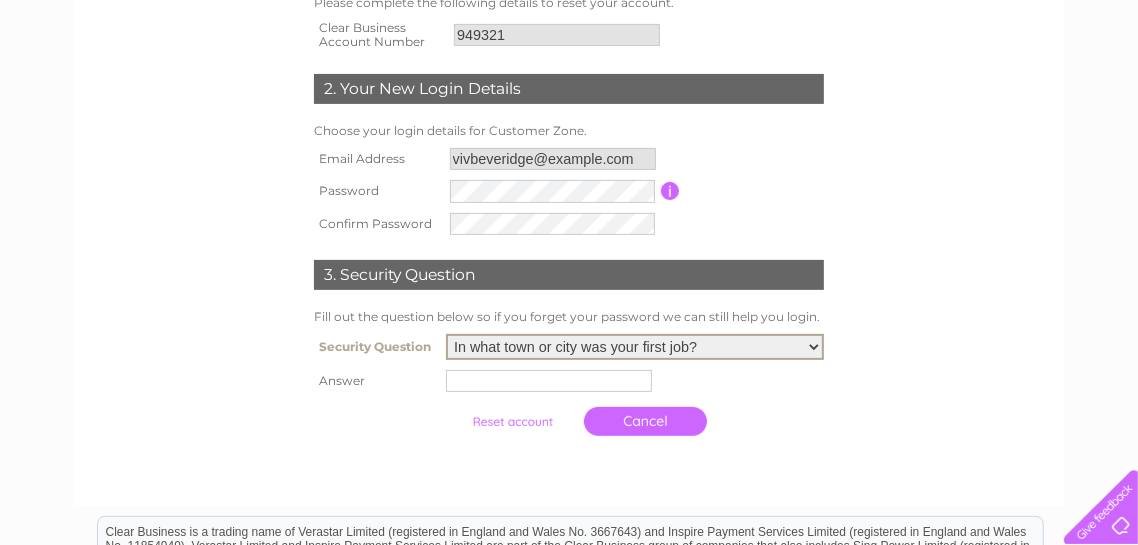 click at bounding box center (549, 381) 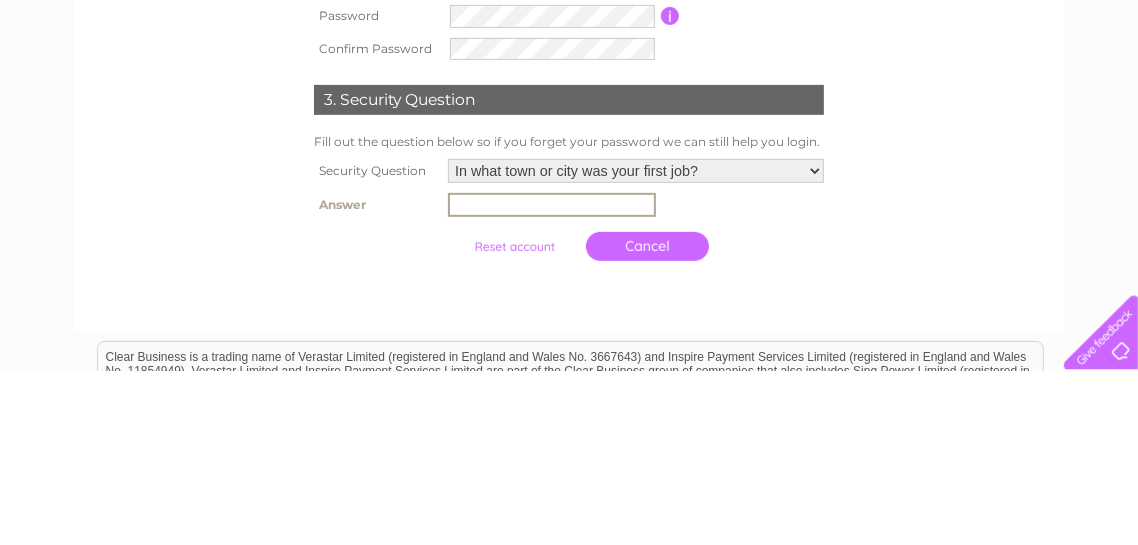 scroll, scrollTop: 362, scrollLeft: 0, axis: vertical 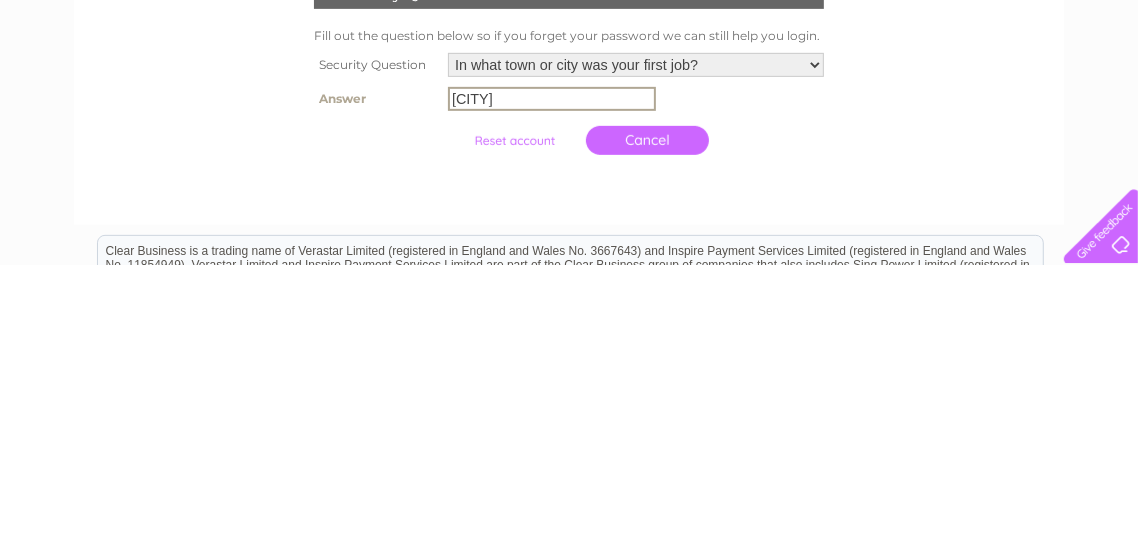 type on "Glenrothes" 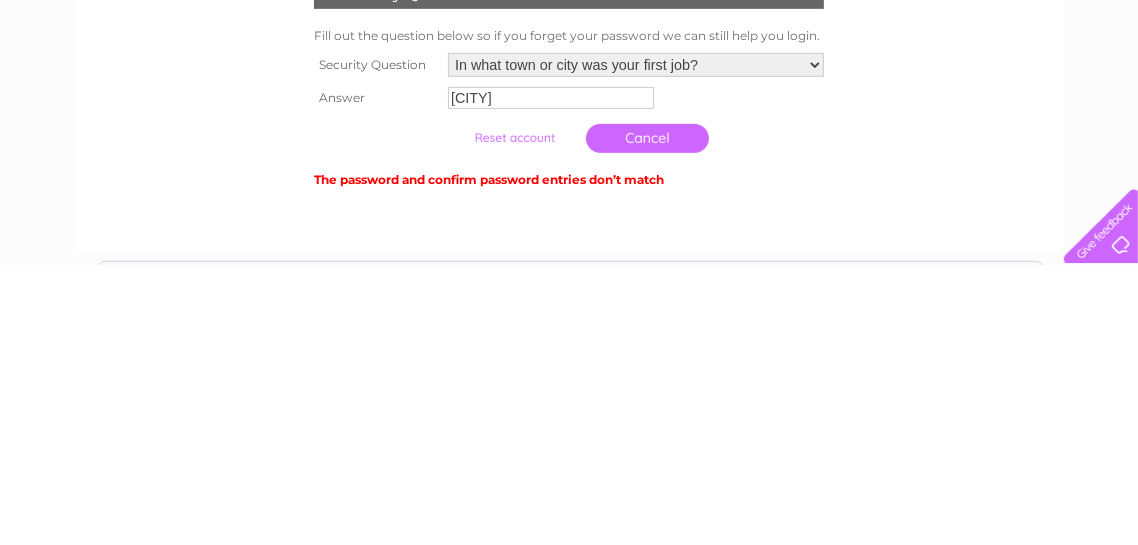 scroll, scrollTop: 366, scrollLeft: 0, axis: vertical 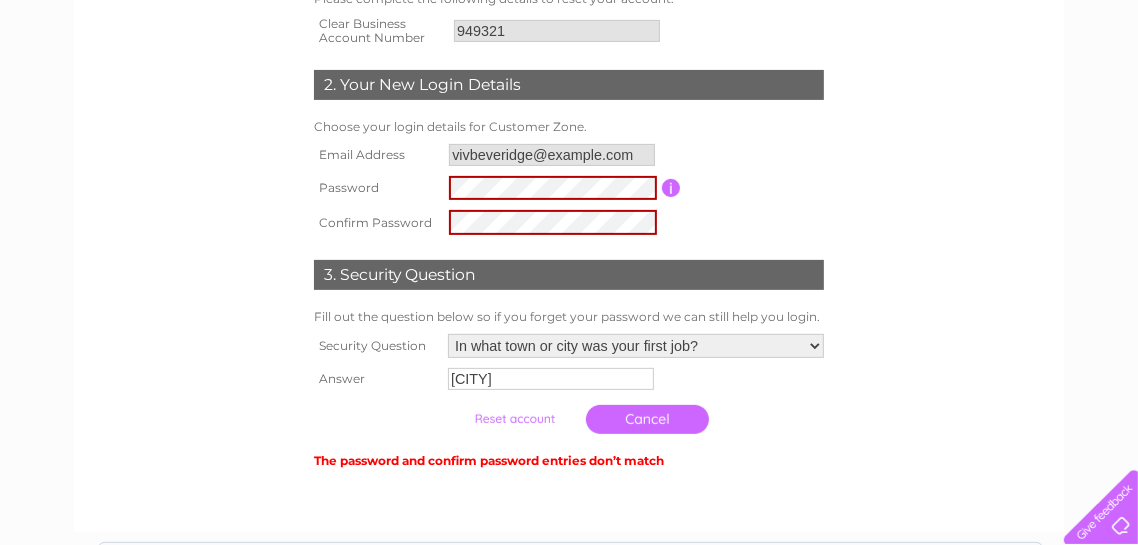 click at bounding box center [671, 188] 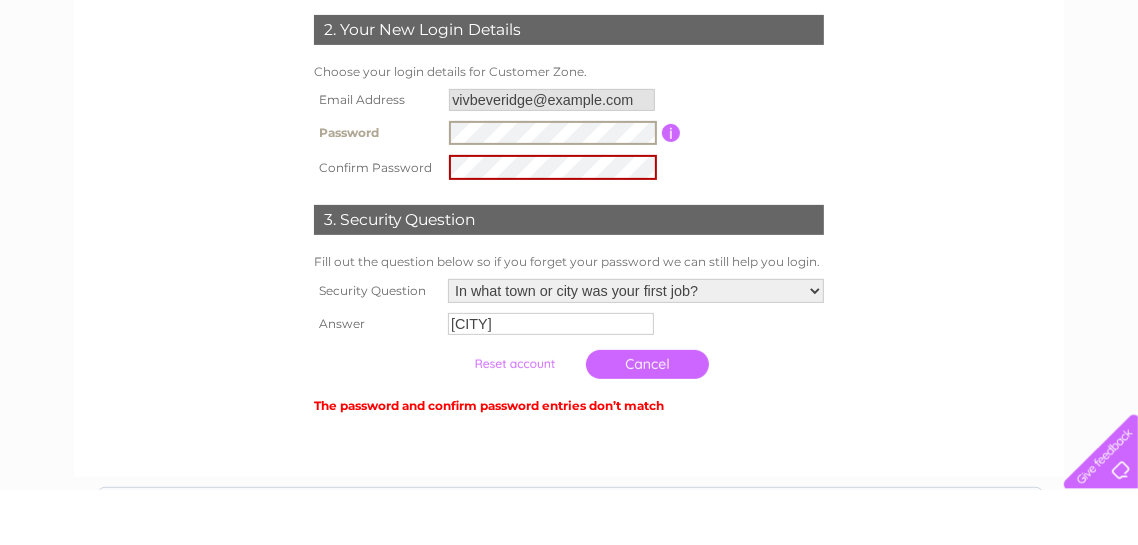 scroll, scrollTop: 366, scrollLeft: 0, axis: vertical 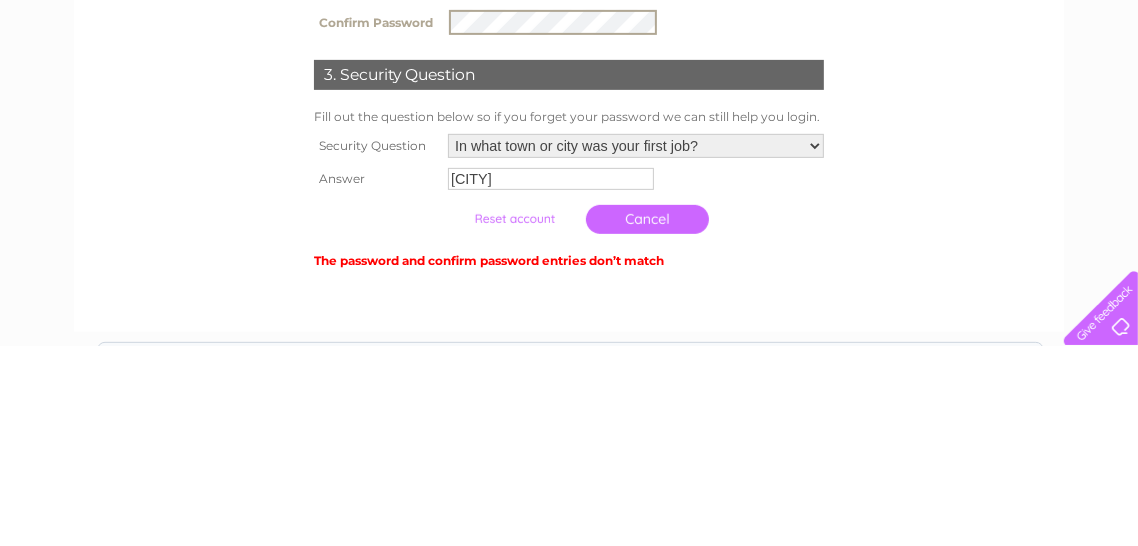 click at bounding box center (514, 419) 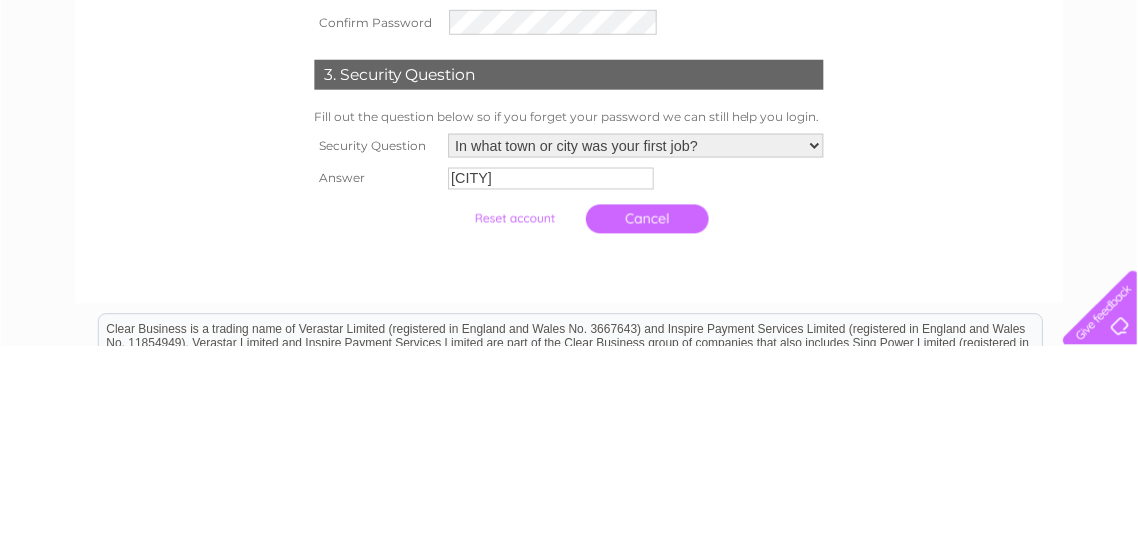 scroll, scrollTop: 366, scrollLeft: 0, axis: vertical 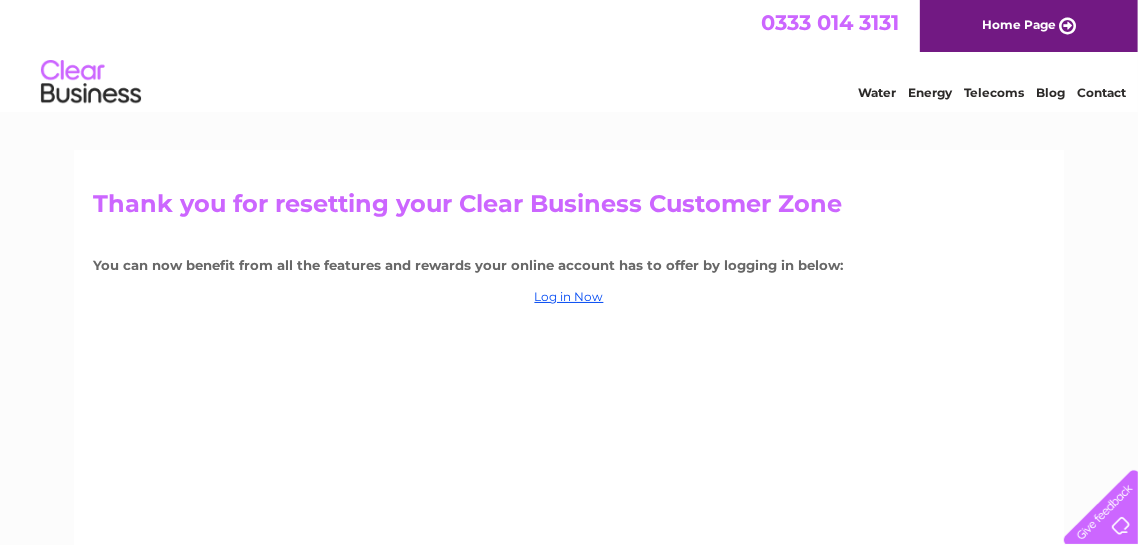 click on "Home Page" at bounding box center [1029, 26] 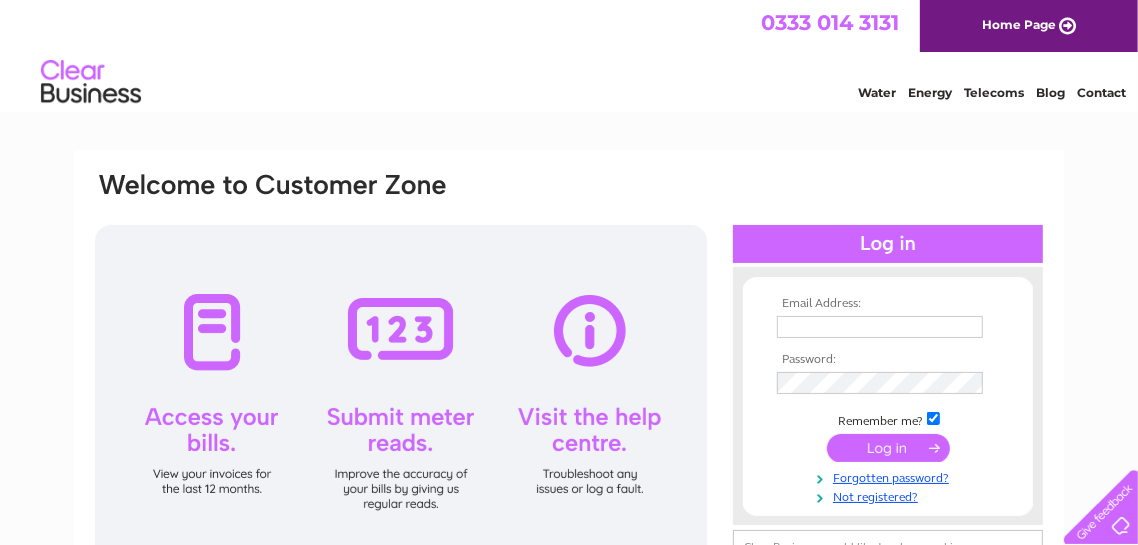 scroll, scrollTop: 0, scrollLeft: 0, axis: both 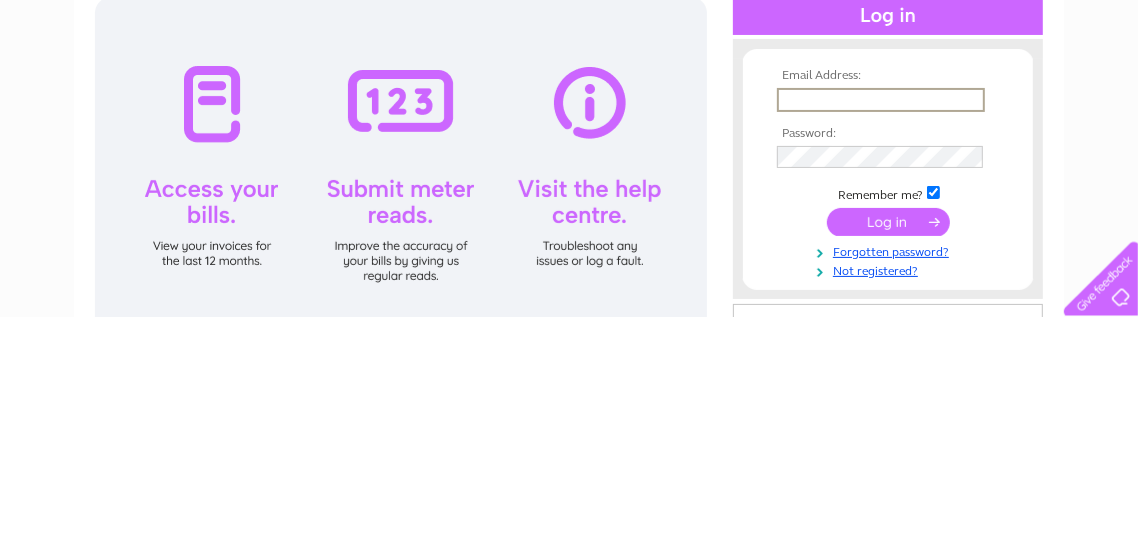 click at bounding box center [881, 328] 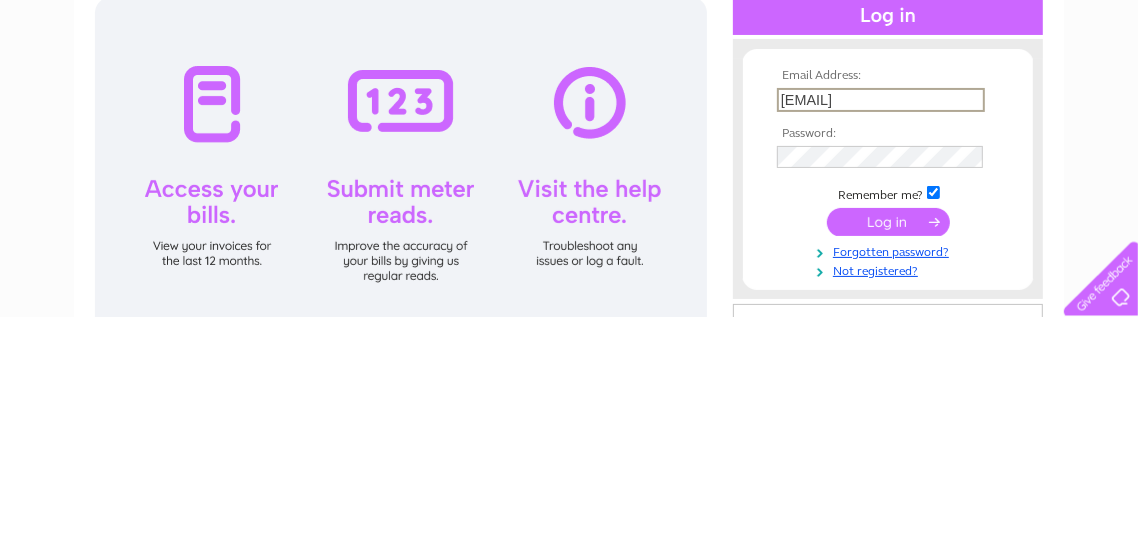 click at bounding box center [888, 450] 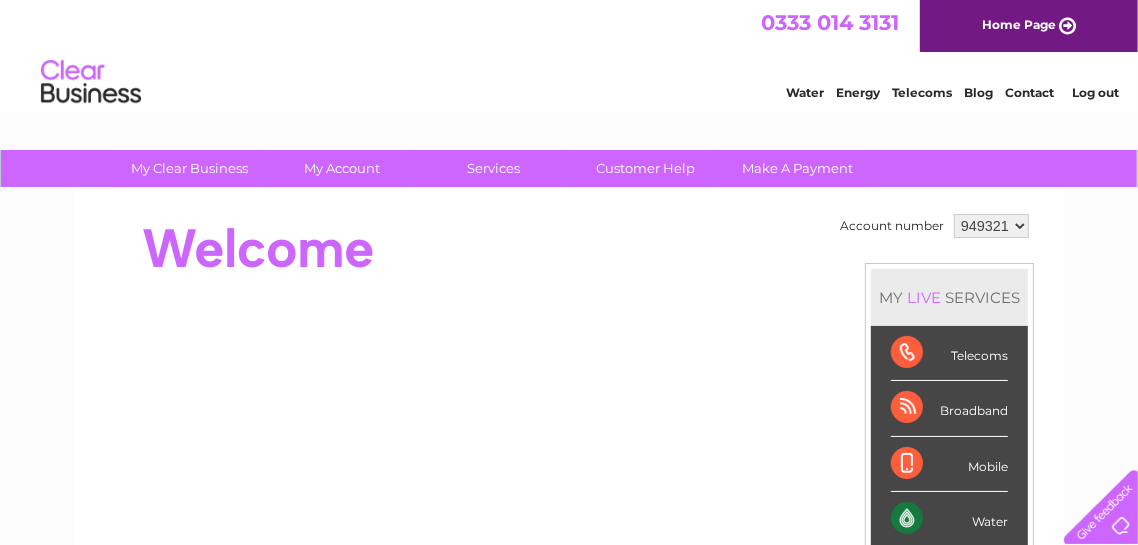 scroll, scrollTop: 0, scrollLeft: 0, axis: both 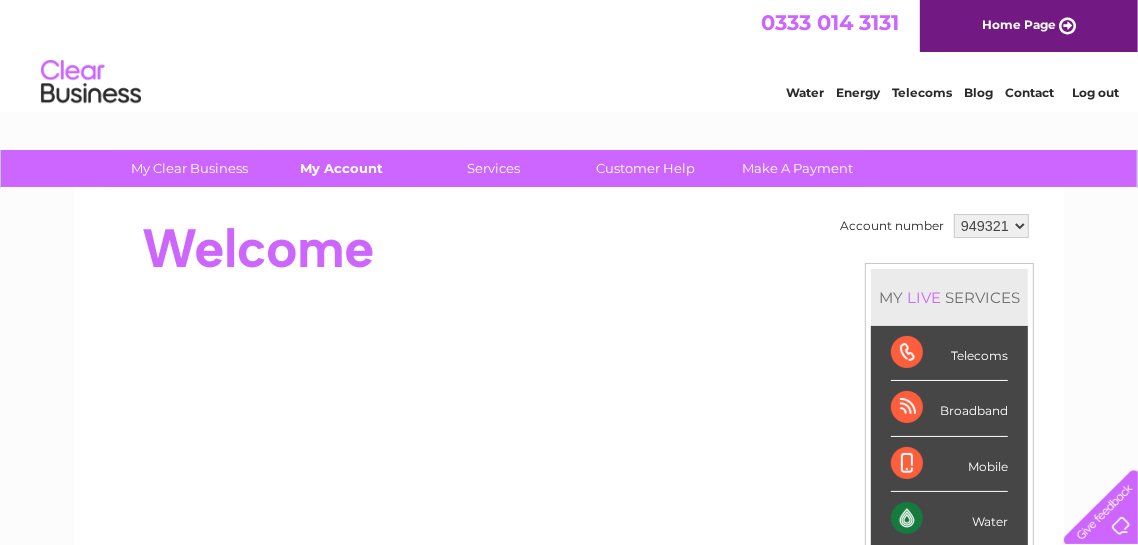 click on "My Account" at bounding box center [342, 168] 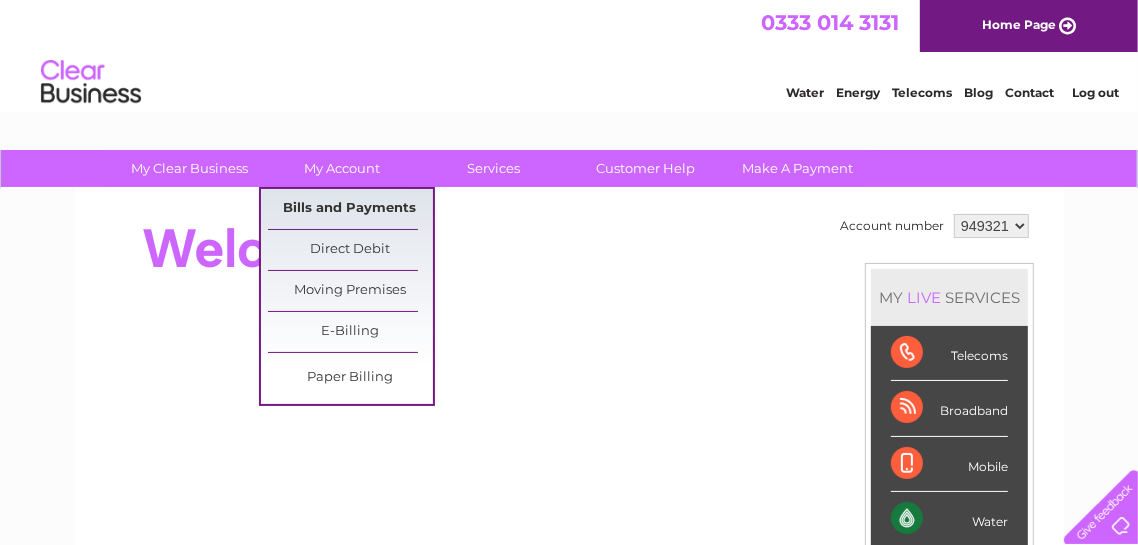 click on "Bills and Payments" at bounding box center [350, 209] 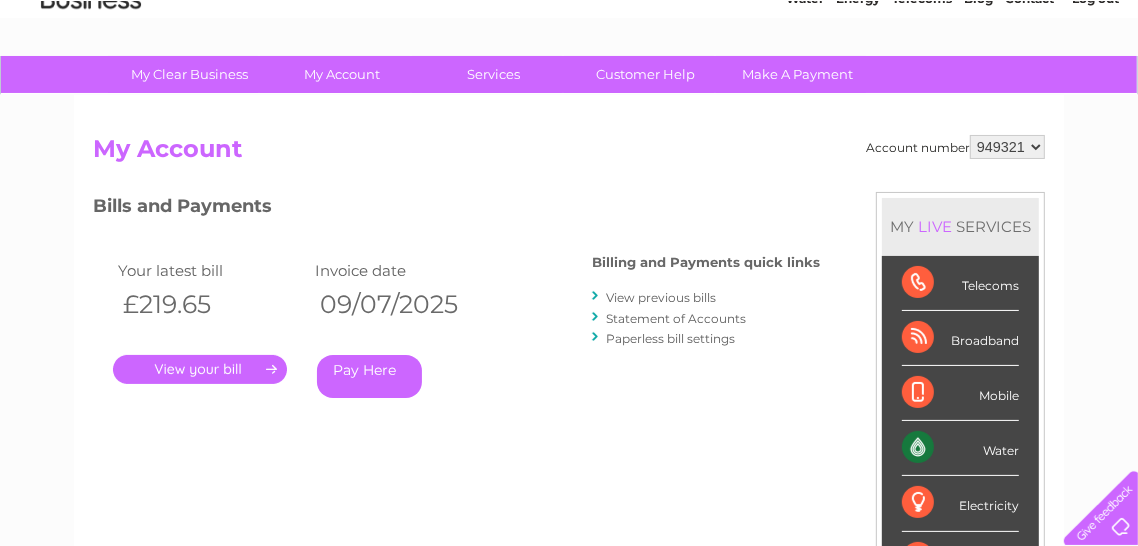 scroll, scrollTop: 152, scrollLeft: 0, axis: vertical 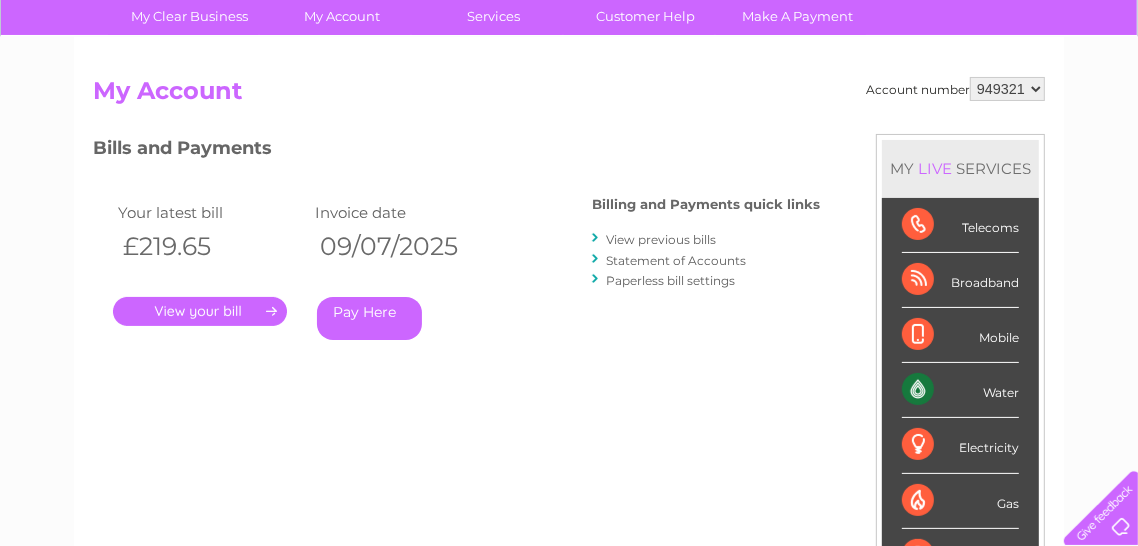 click on "." at bounding box center [200, 311] 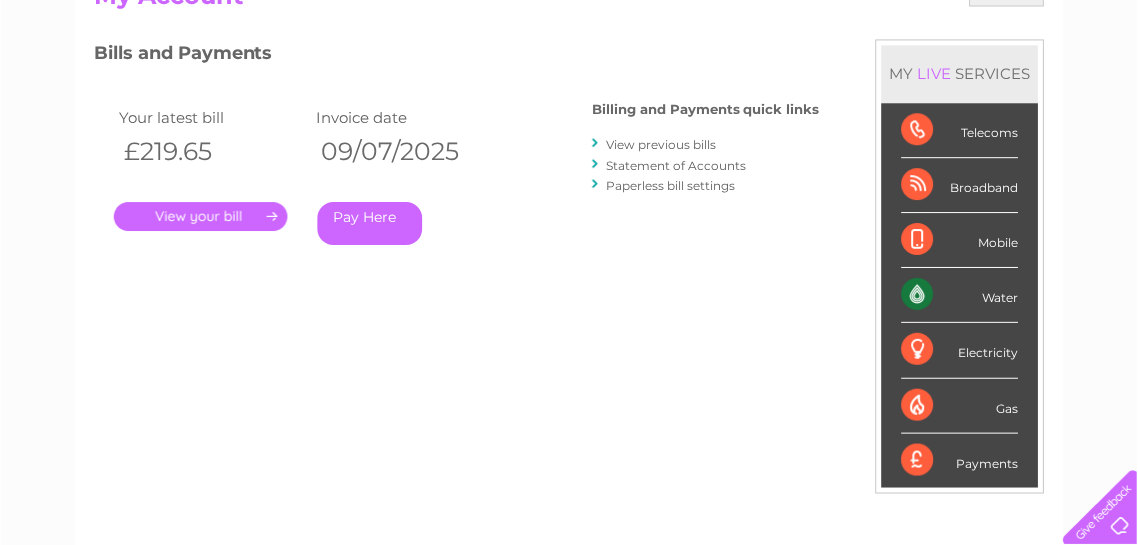 scroll, scrollTop: 247, scrollLeft: 0, axis: vertical 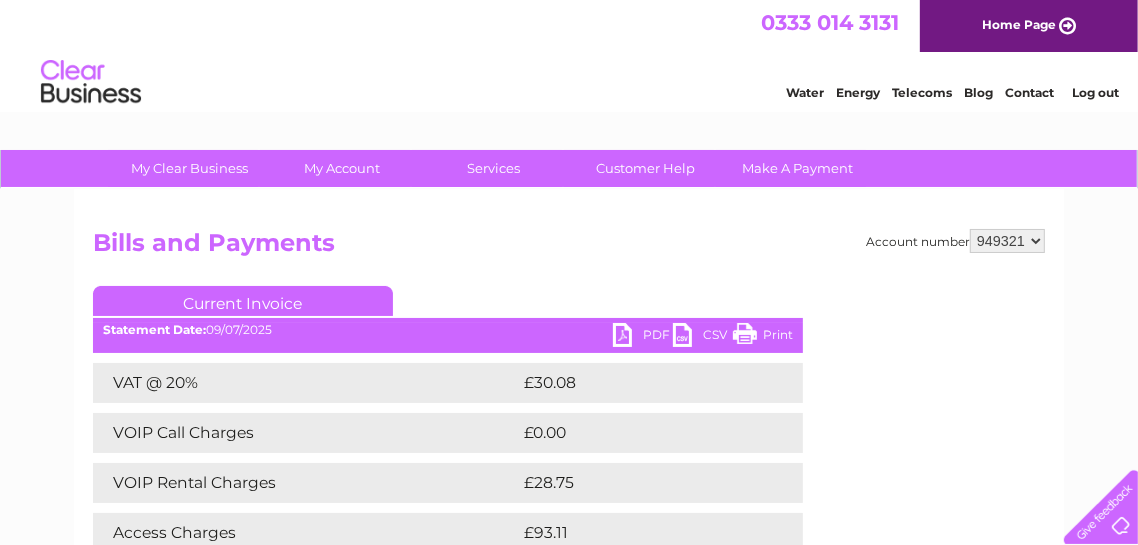 click on "PDF" at bounding box center [643, 337] 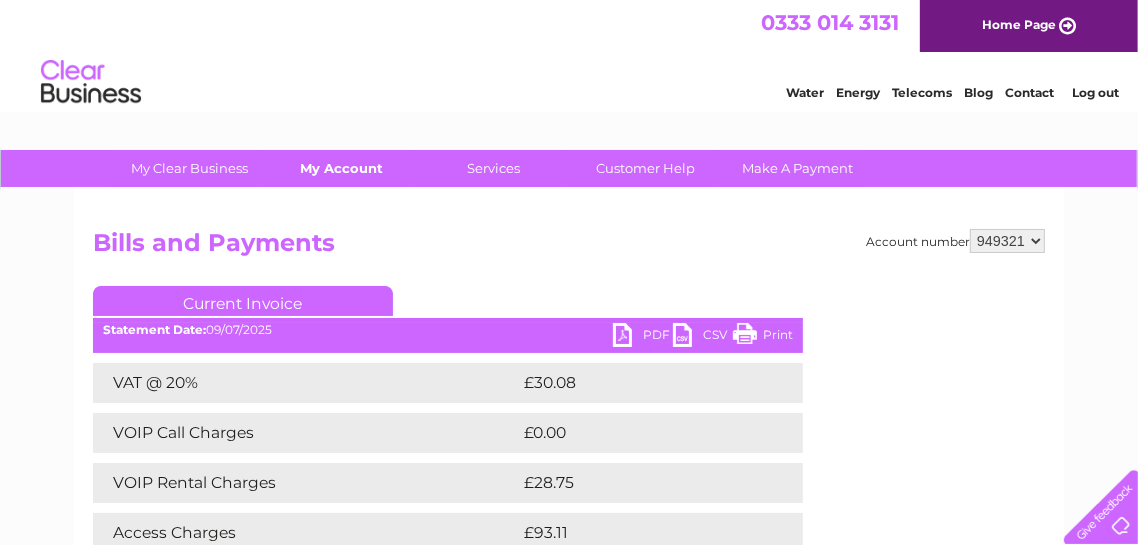 click on "My Account" at bounding box center (342, 168) 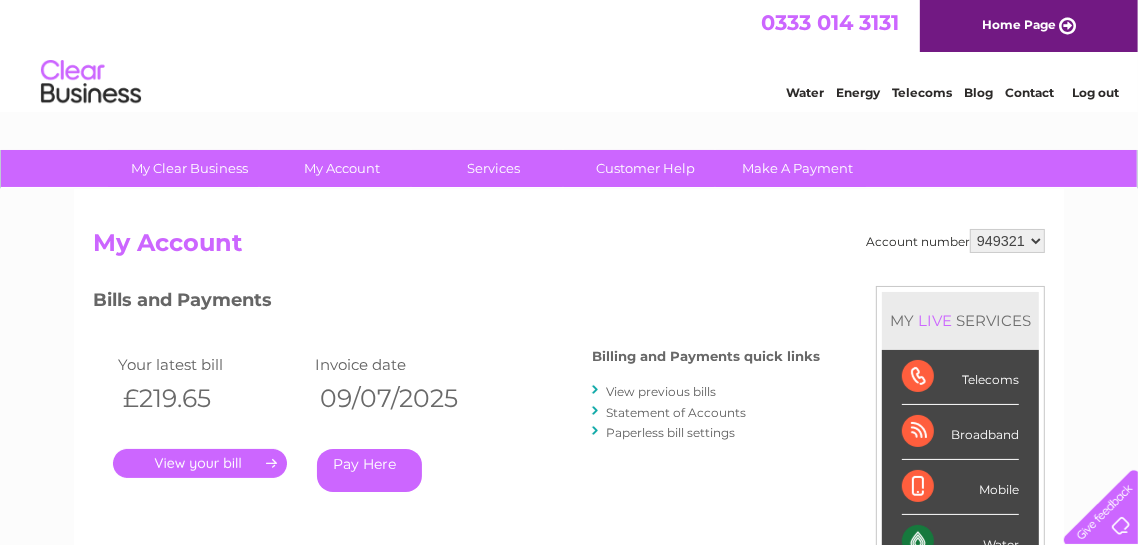 scroll, scrollTop: 0, scrollLeft: 0, axis: both 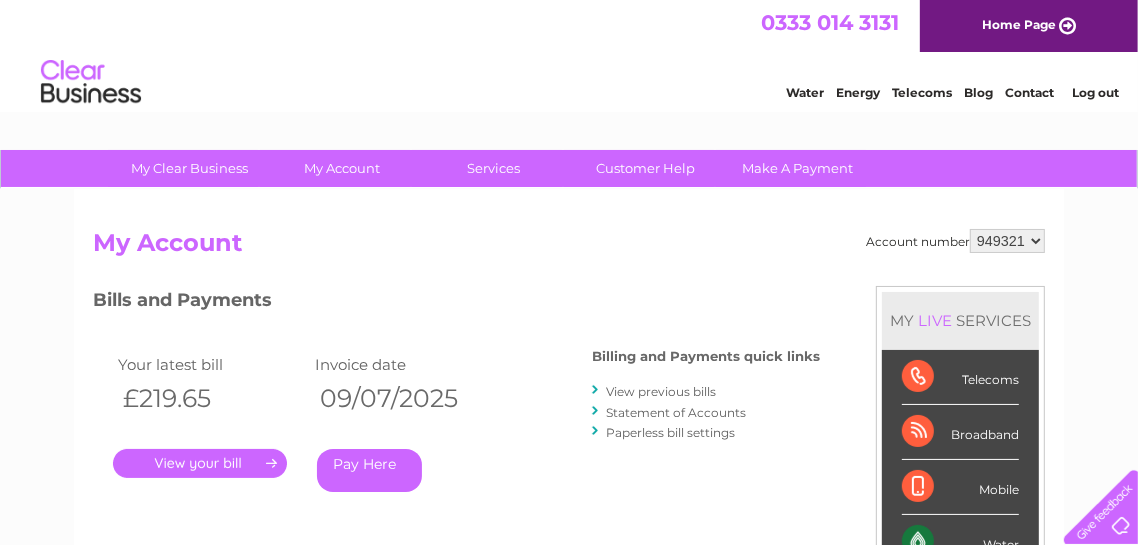 click on "949321" at bounding box center [1007, 241] 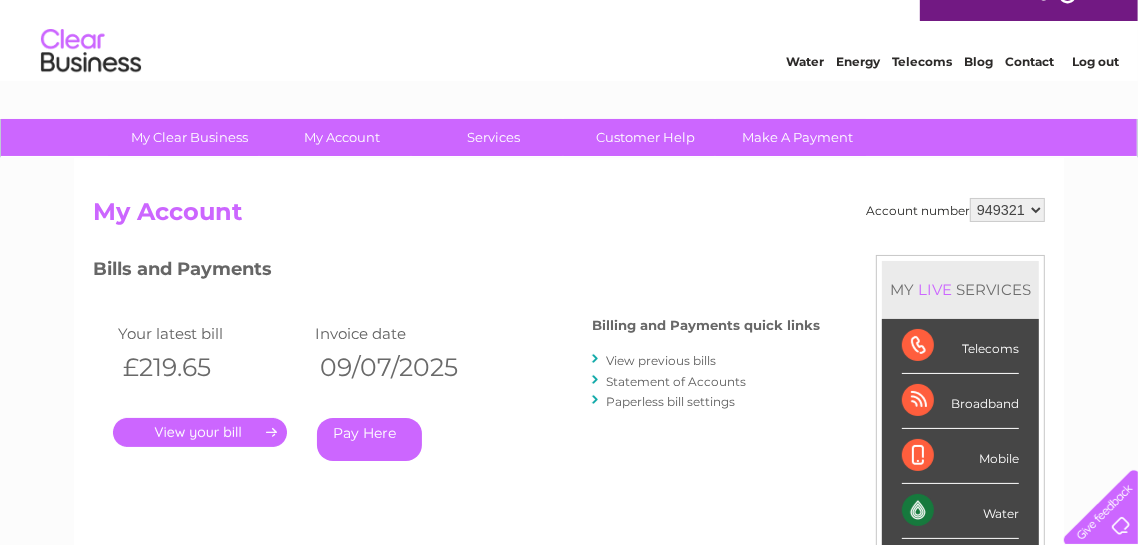 scroll, scrollTop: 45, scrollLeft: 0, axis: vertical 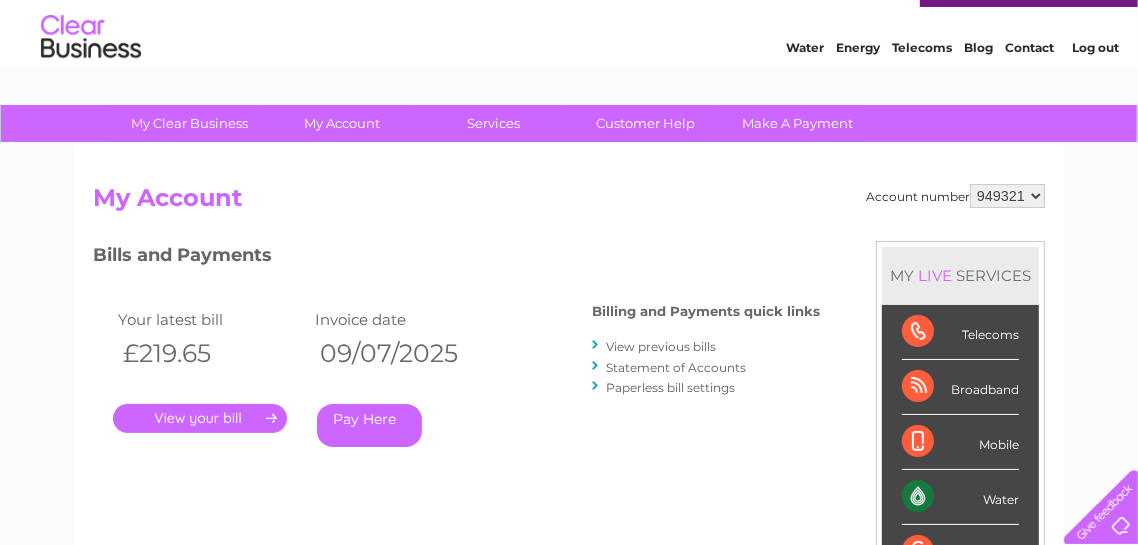 click on "949321" at bounding box center [1007, 196] 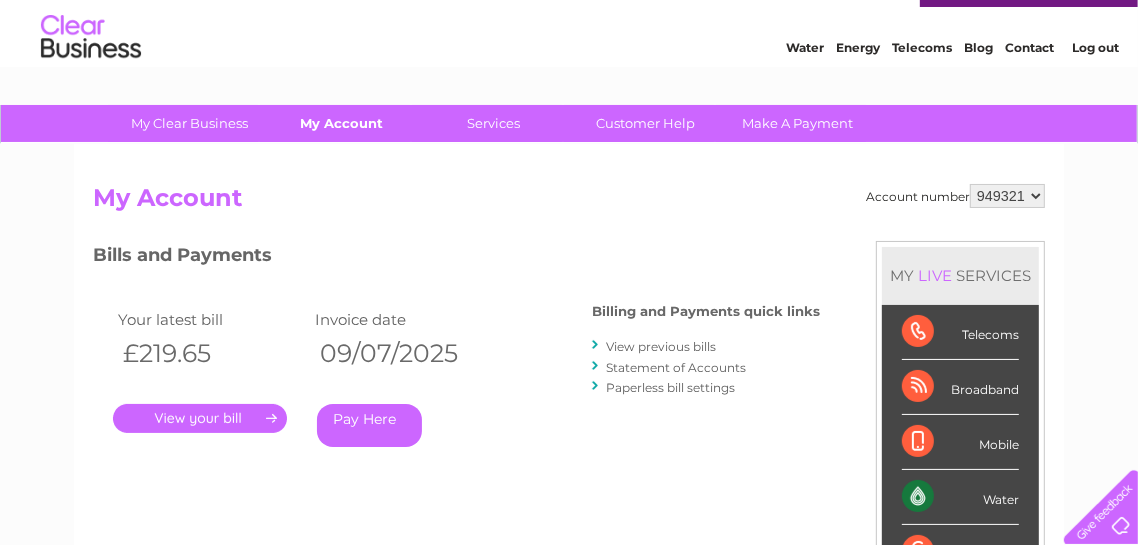 click on "My Account" at bounding box center (342, 123) 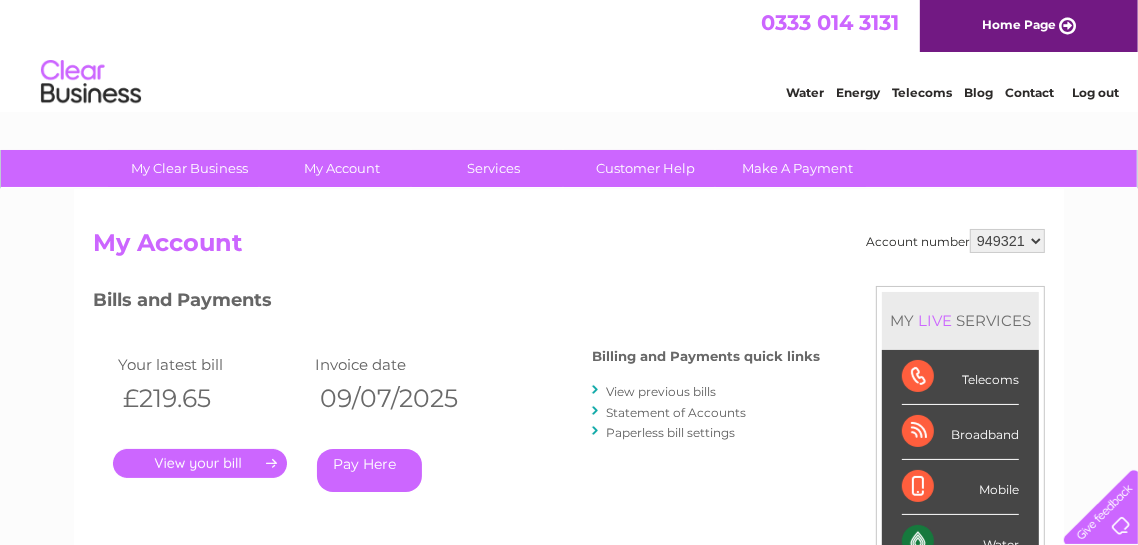 scroll, scrollTop: 0, scrollLeft: 0, axis: both 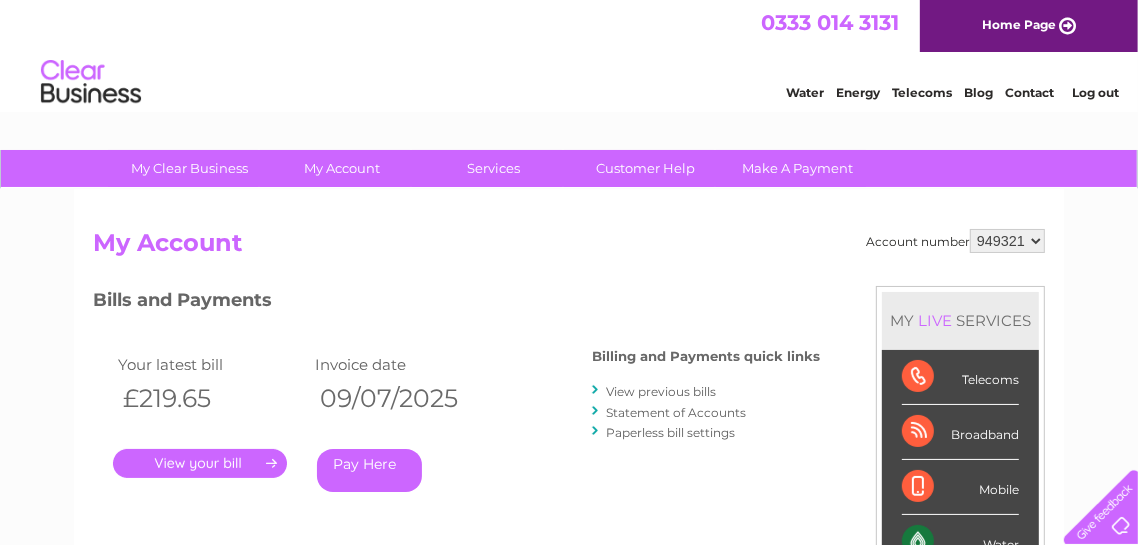 click on "949321" at bounding box center [1007, 241] 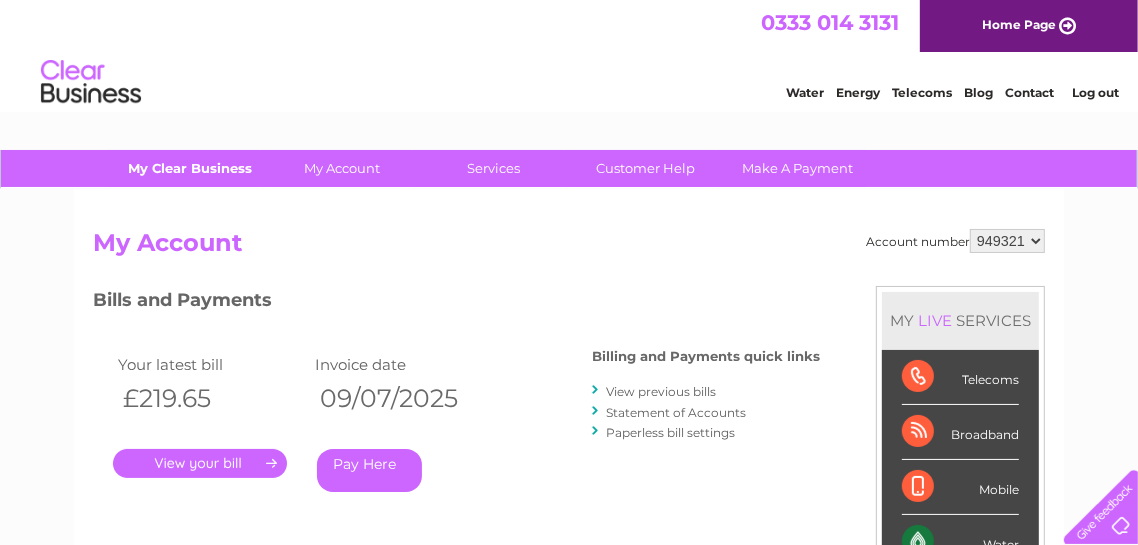 click on "My Clear Business" at bounding box center (190, 168) 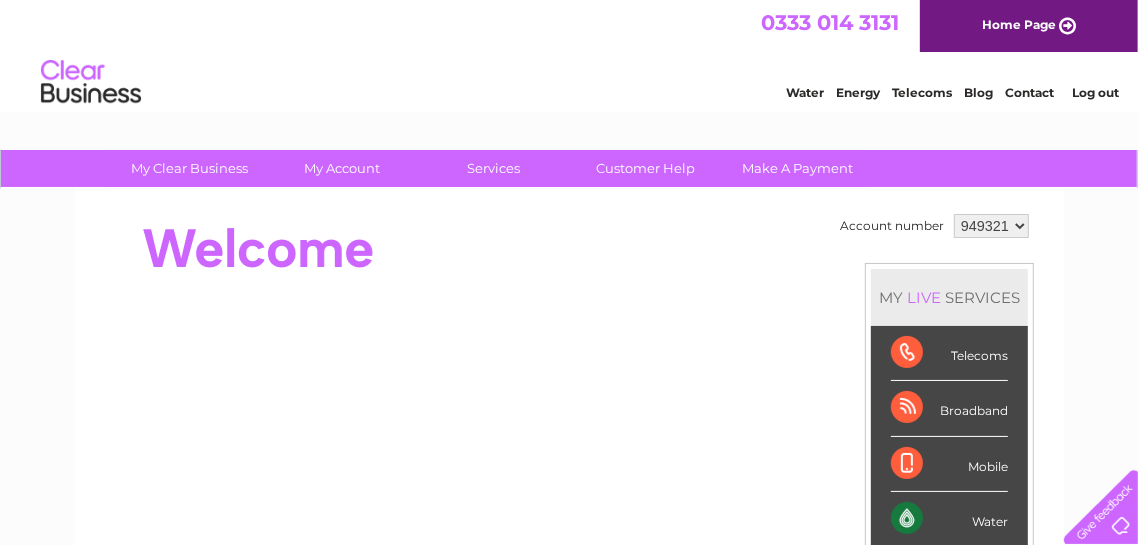scroll, scrollTop: 0, scrollLeft: 0, axis: both 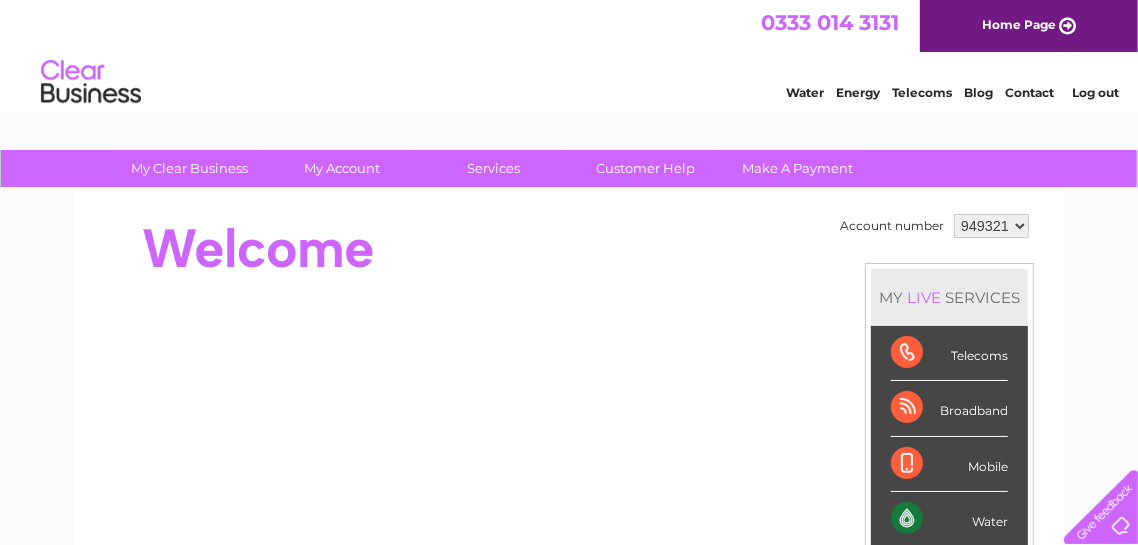click on "Account number
[ACCOUNT_NUMBER]
MY LIVE SERVICES
Telecoms
Broadband
Mobile
Water
Electricity
Gas" at bounding box center (569, 560) 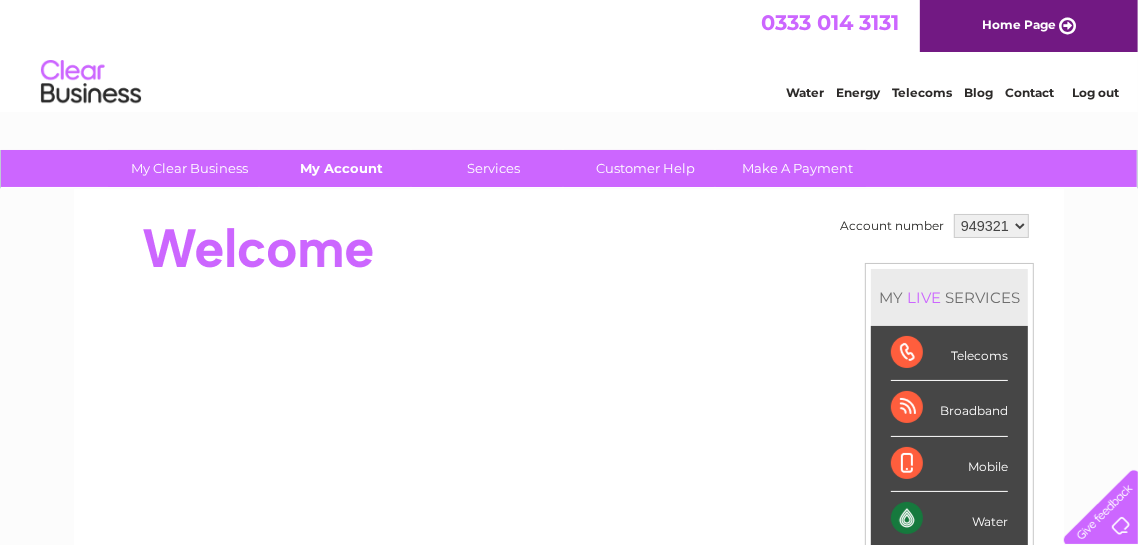 click on "My Account" at bounding box center (342, 168) 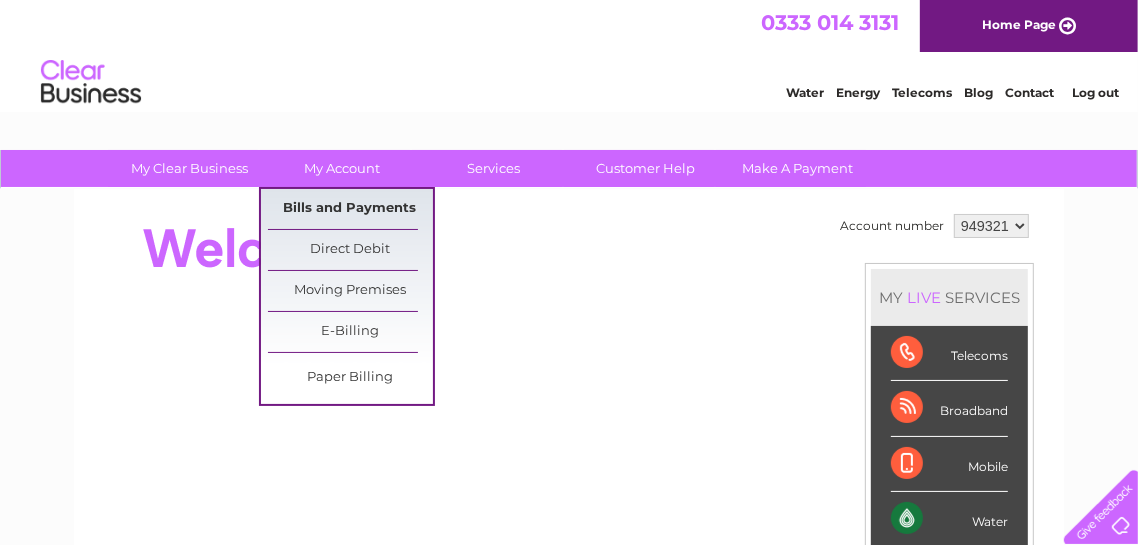 click on "Bills and Payments" at bounding box center [350, 209] 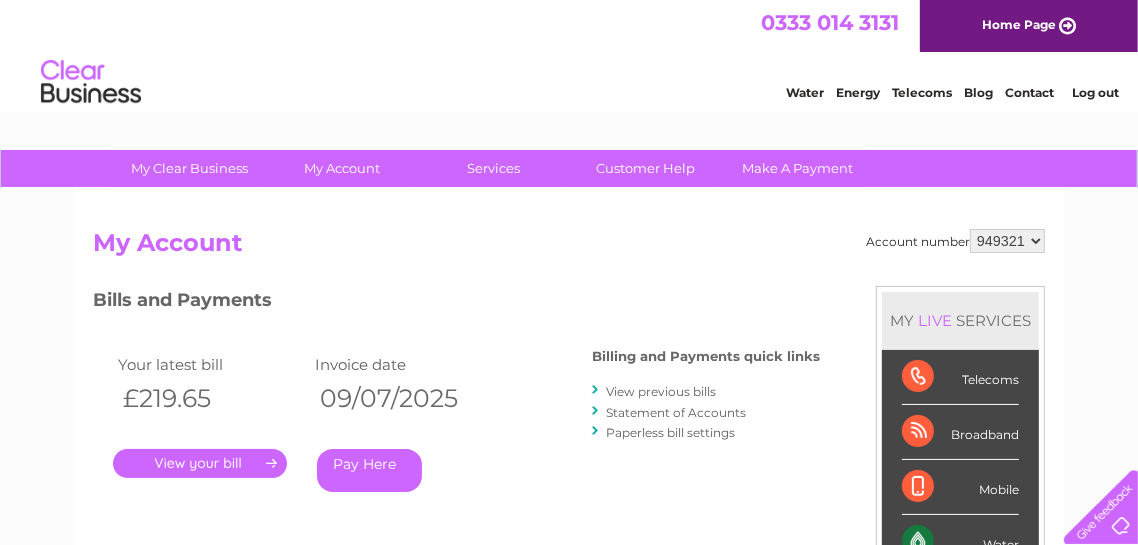 scroll, scrollTop: 0, scrollLeft: 0, axis: both 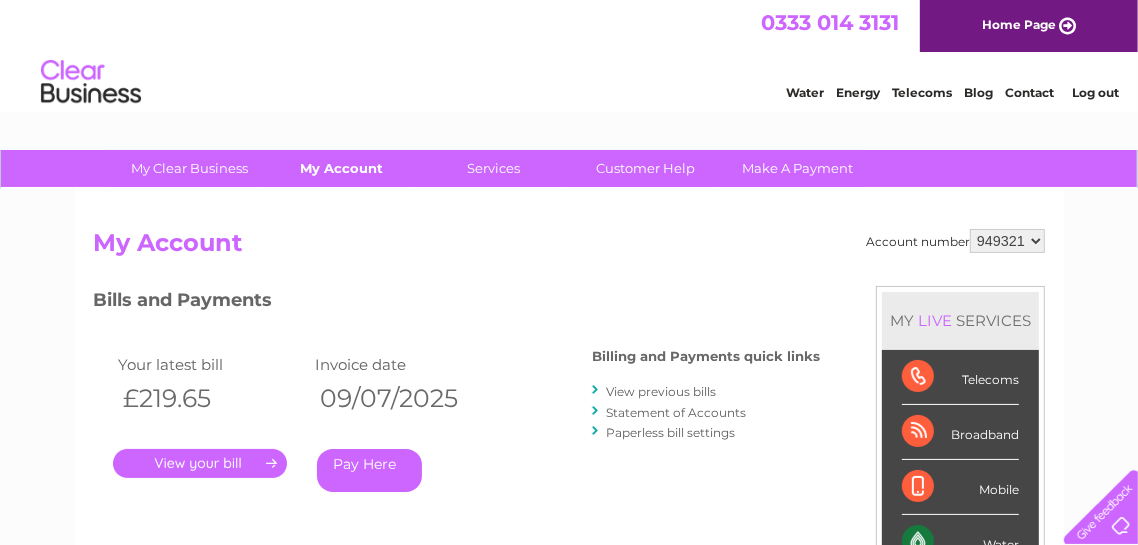 click on "My Account" at bounding box center (342, 168) 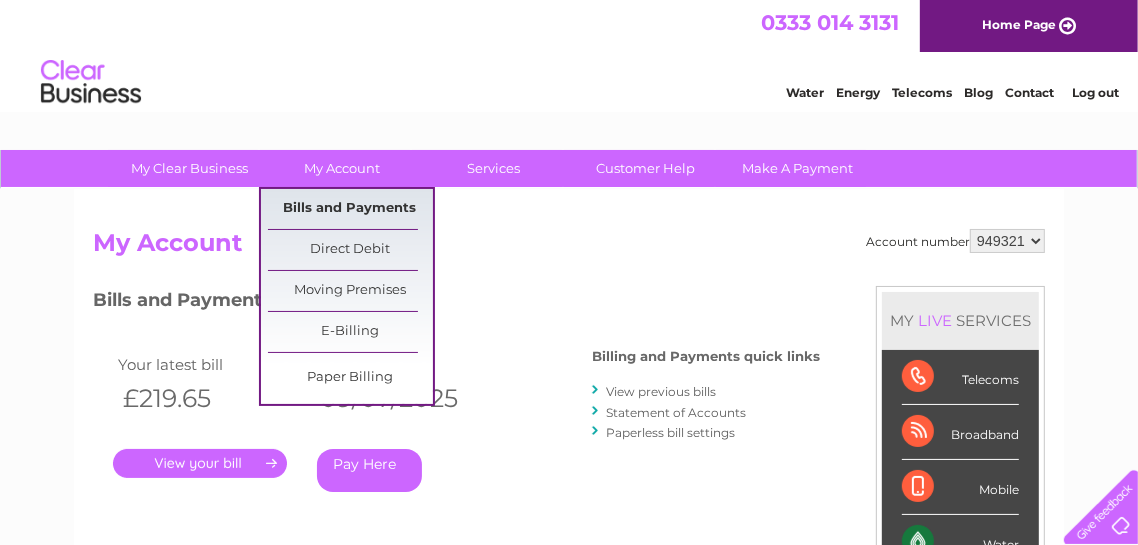 click on "Bills and Payments" at bounding box center [350, 209] 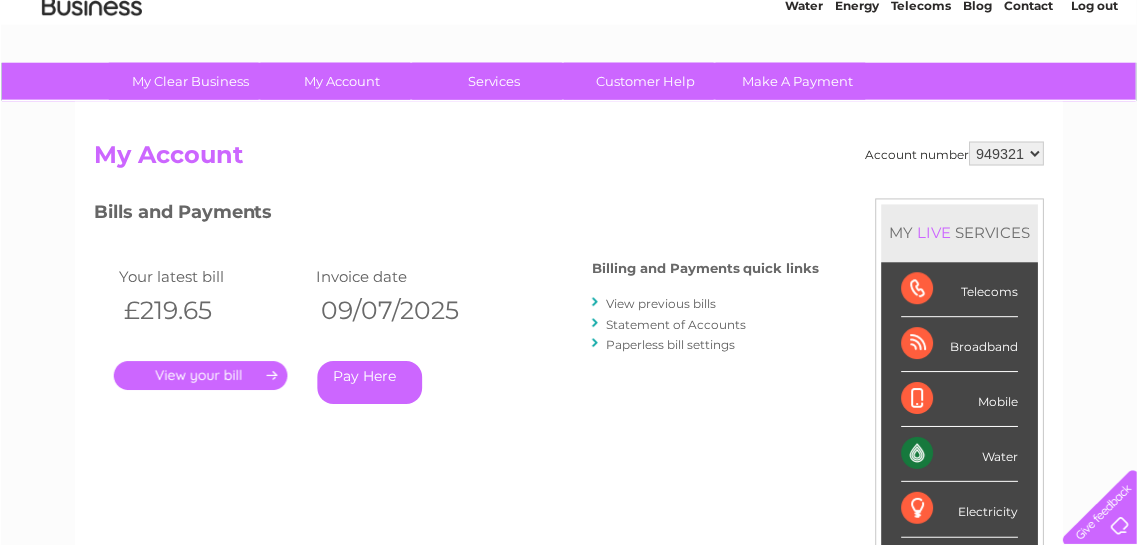 scroll, scrollTop: 0, scrollLeft: 0, axis: both 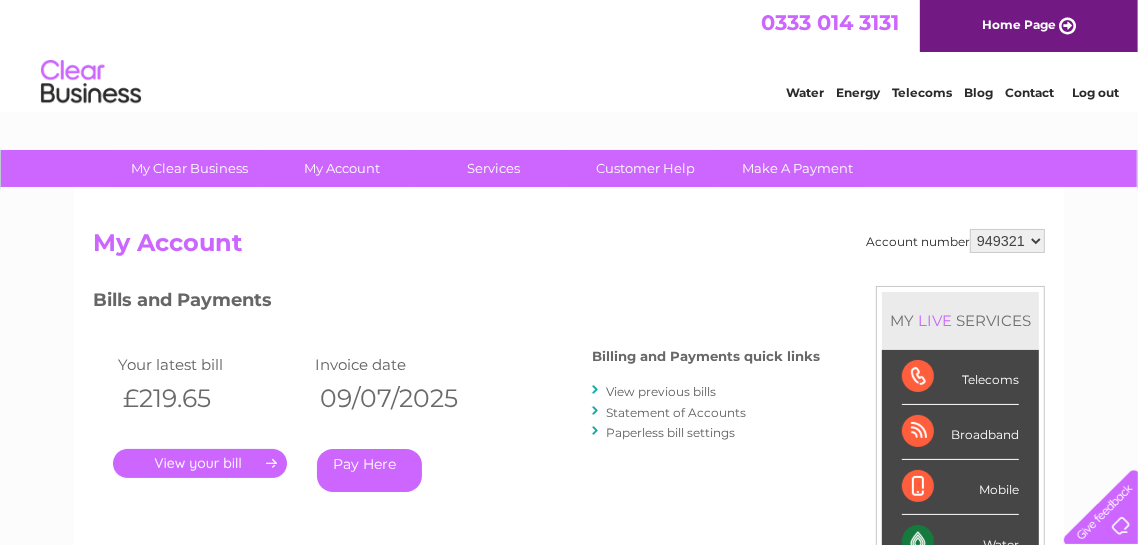 click on "949321" at bounding box center (1007, 241) 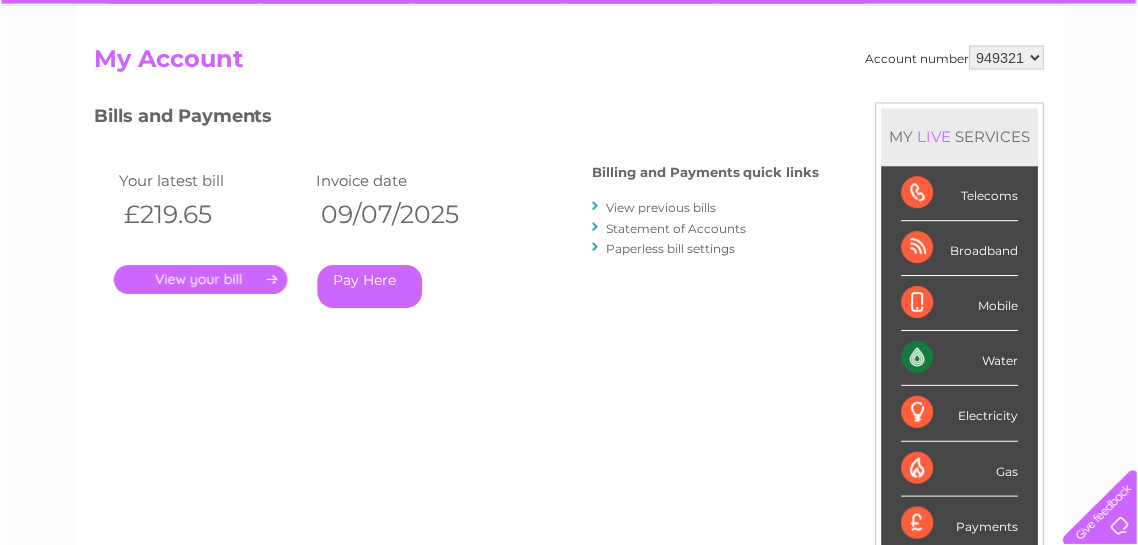 scroll, scrollTop: 160, scrollLeft: 0, axis: vertical 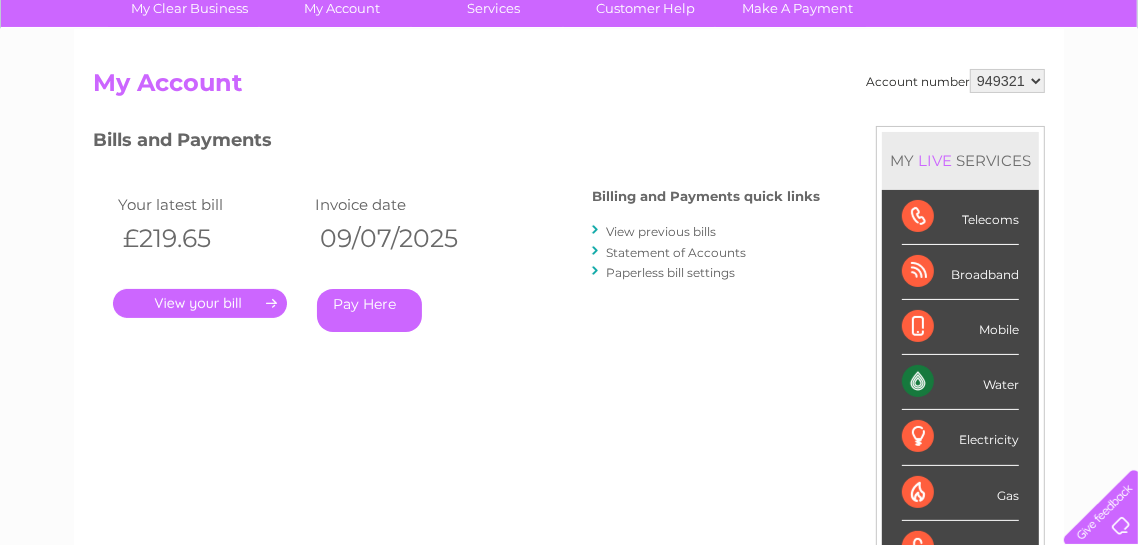 click on "Statement of Accounts" at bounding box center [676, 252] 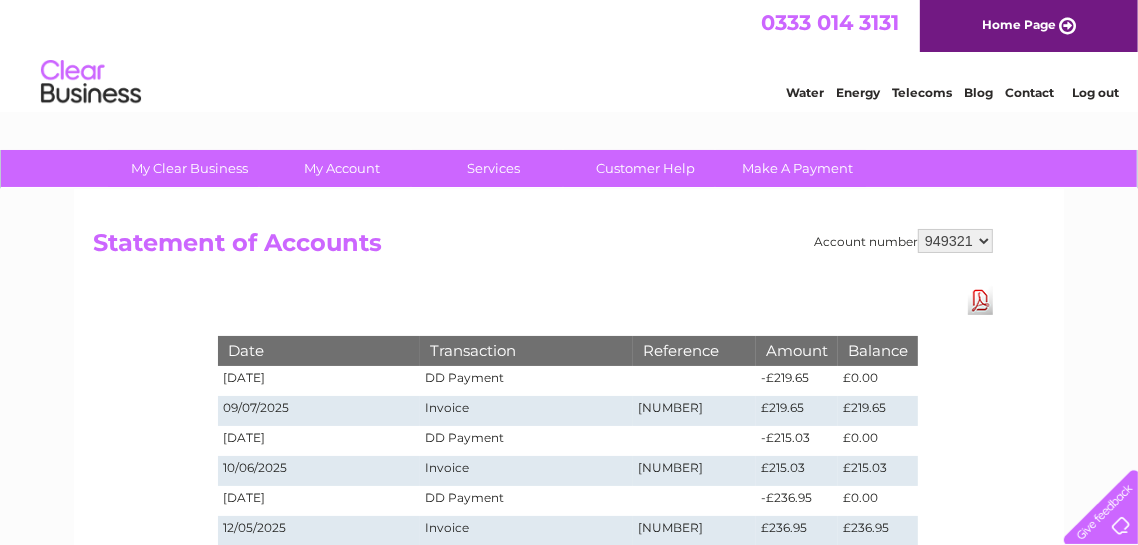 scroll, scrollTop: 0, scrollLeft: 0, axis: both 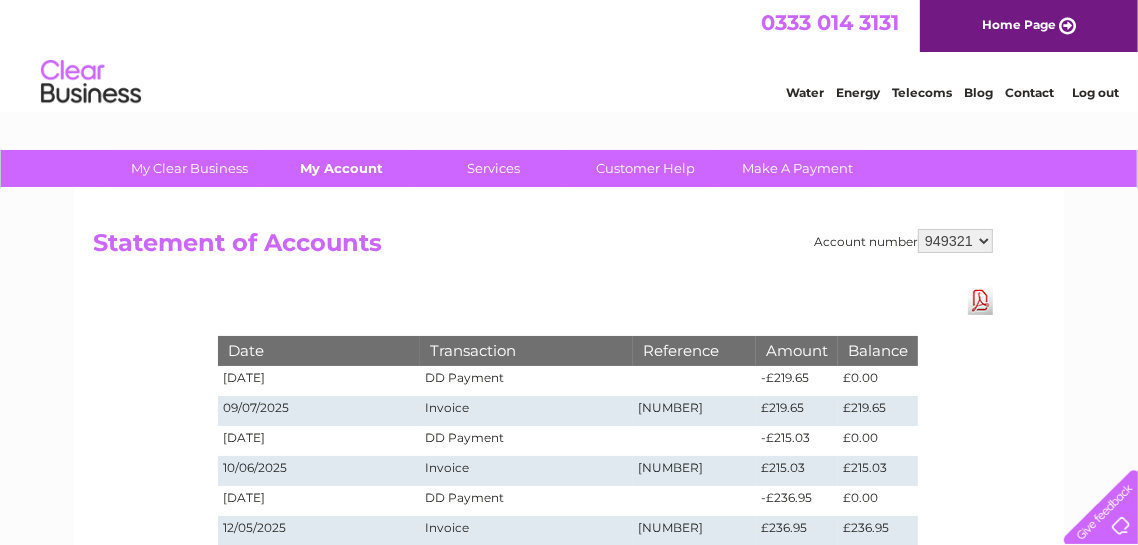 click on "My Account" at bounding box center [342, 168] 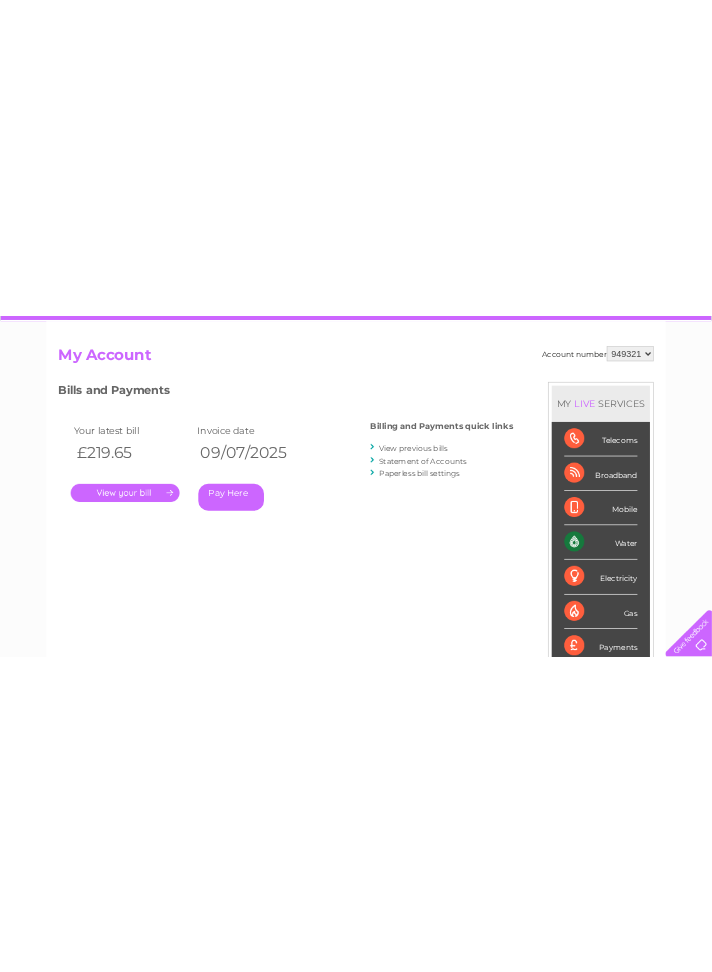 scroll, scrollTop: 0, scrollLeft: 0, axis: both 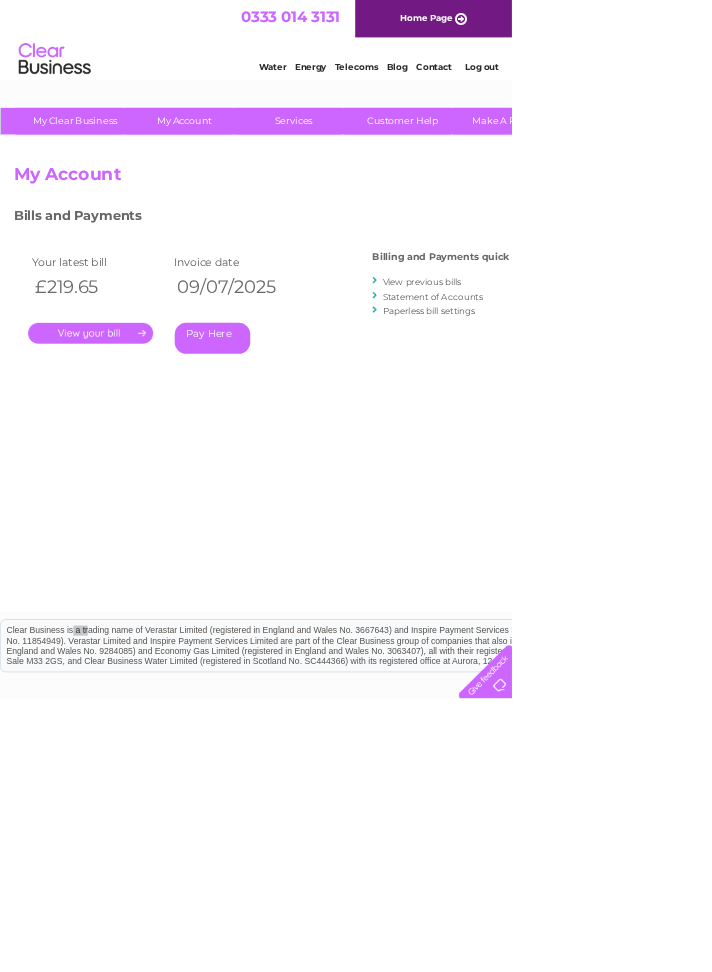 click on "949321" at bounding box center (933, 241) 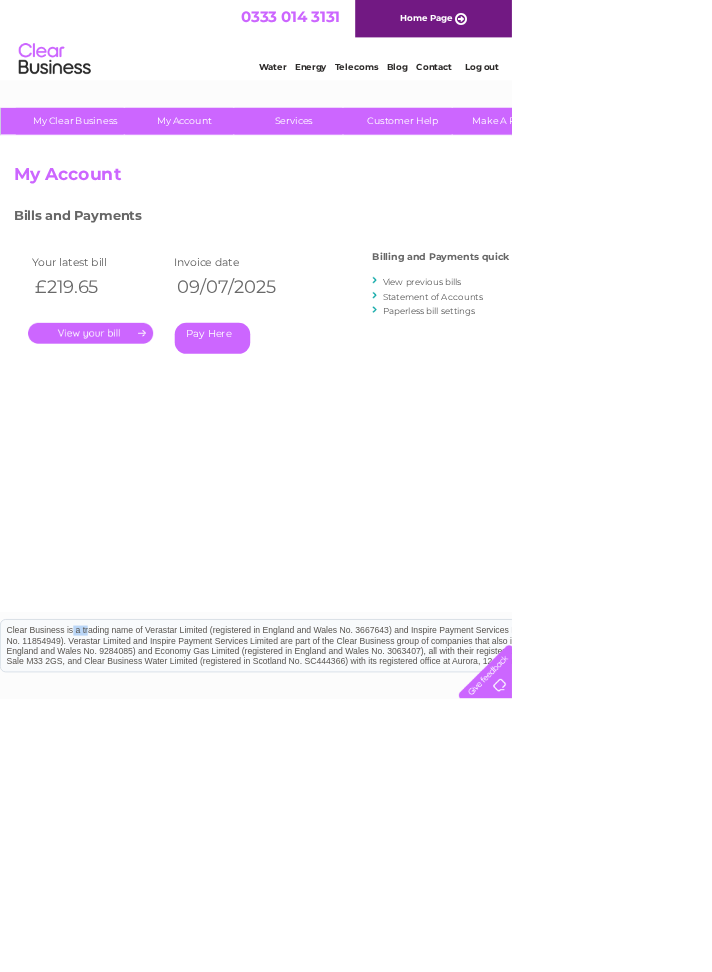 click on "Clear Business is a trading name of Verastar Limited (registered in England and Wales No. 3667643) and Inspire Payment Services Limited (registered in England and Wales No. 11854949).
Verastar Limited and Inspire Payment Services Limited are part of the Clear Business group of companies that also includes Sinq Power Limited (registered in England and Wales No. 9284085)
and Economy Gas Limited (registered in England and Wales No. 3063407), all with their registered office at No.1 Dovecote, Old Hall Road, Sale M33 2GS, and Clear Business Water Limited
(registered in Scotland No. SC444366) with its registered office at Aurora, 12 Bothwell Street, Glasgow, Scotland, G2 7JS." at bounding box center [356, 668] 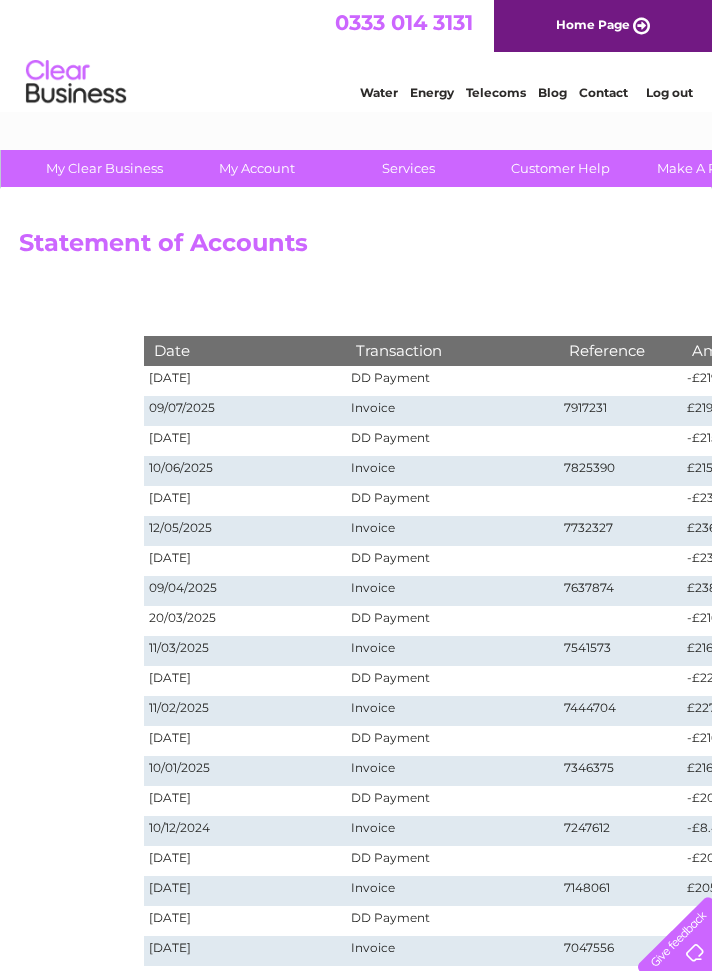scroll, scrollTop: 0, scrollLeft: 0, axis: both 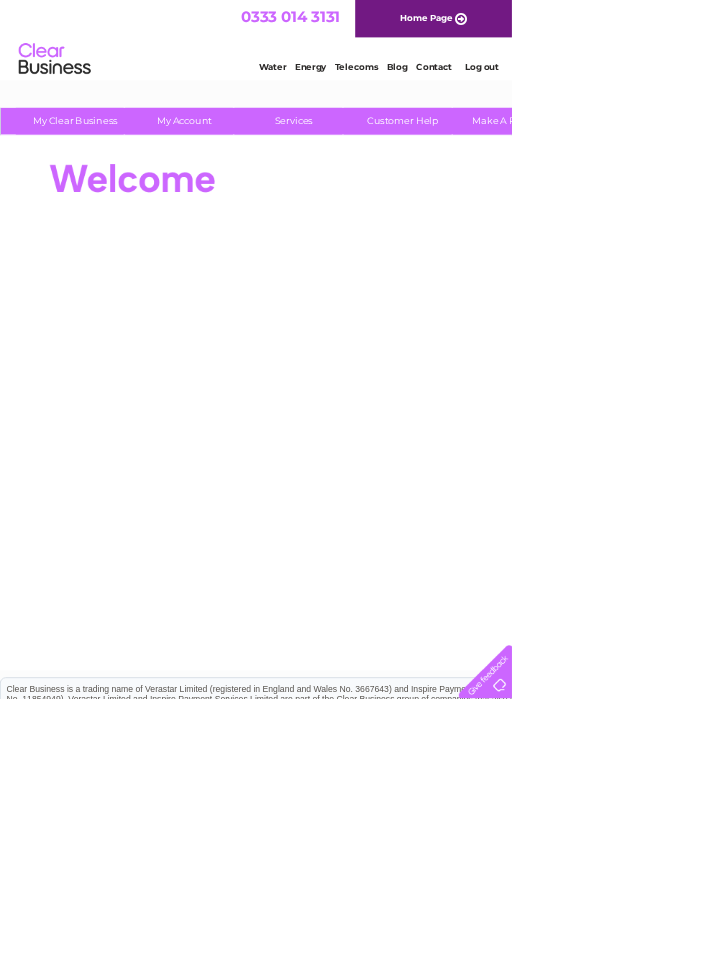 click on "949321" at bounding box center [917, 226] 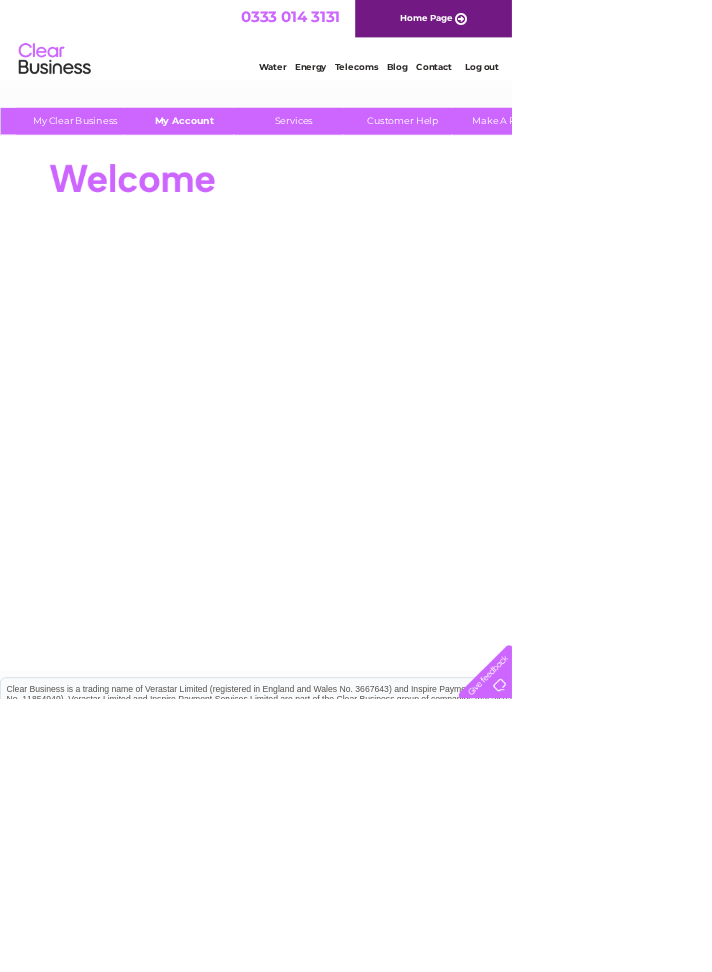 click on "My Account" at bounding box center [256, 168] 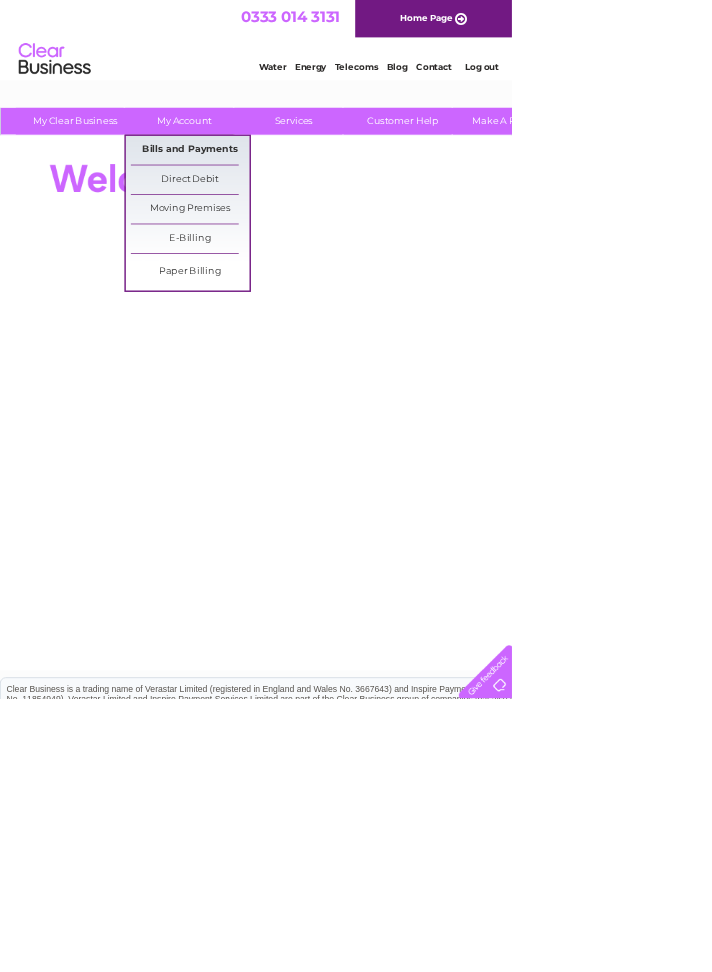 click on "Bills and Payments" at bounding box center (264, 209) 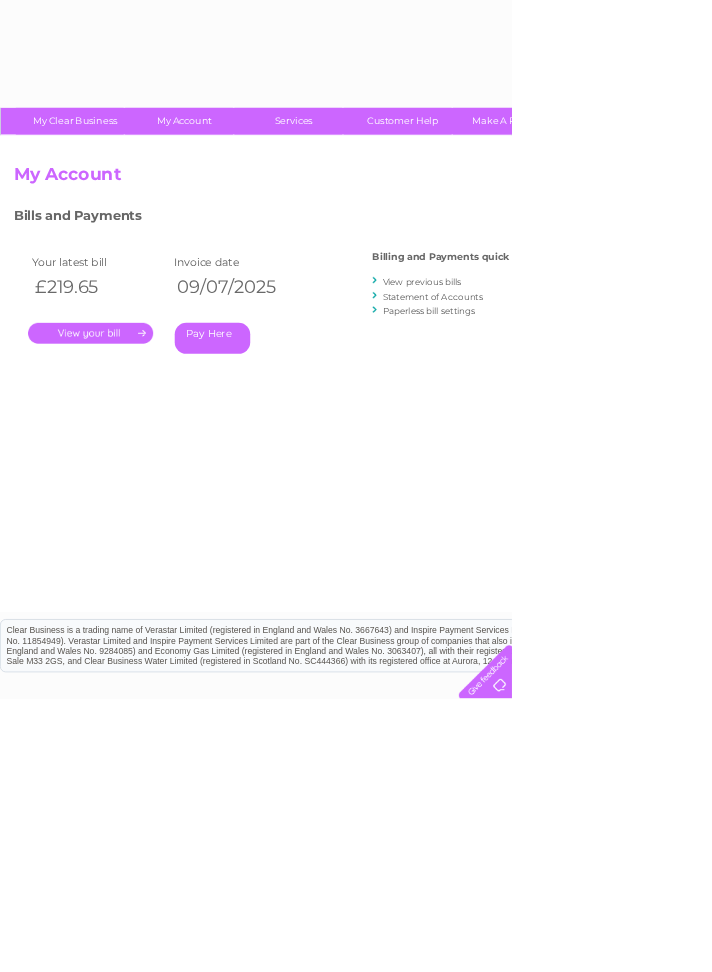 scroll, scrollTop: 0, scrollLeft: 0, axis: both 